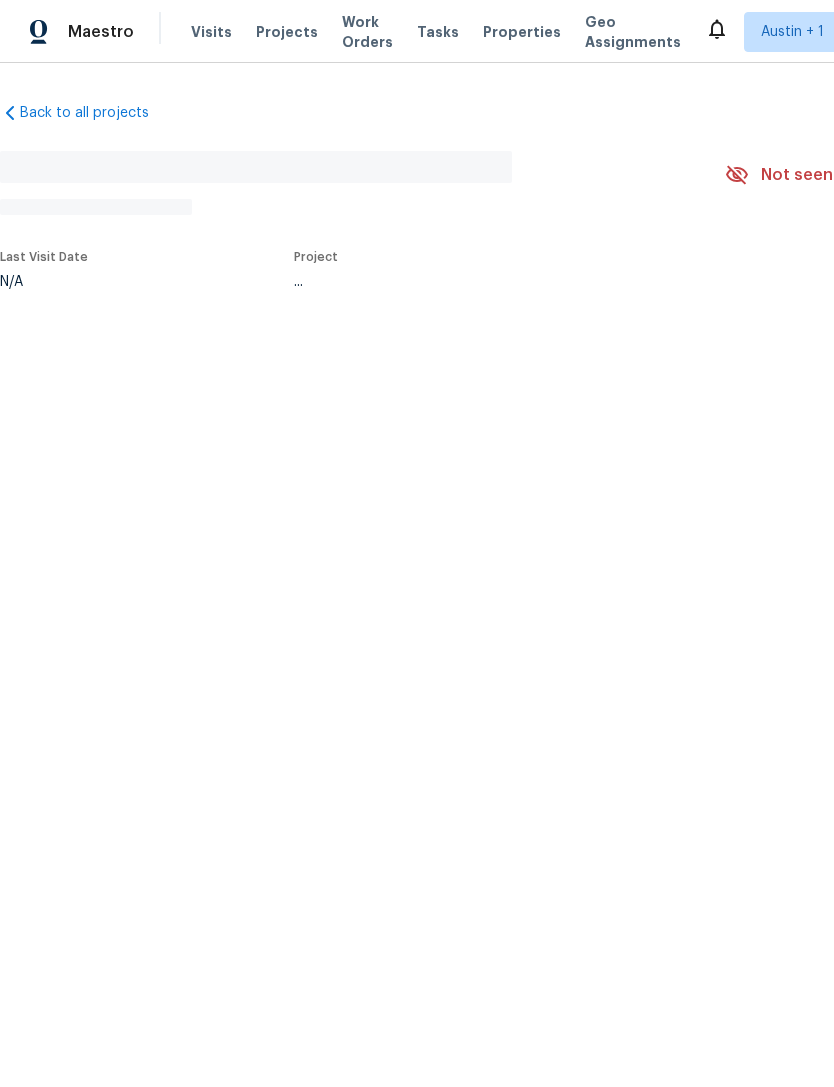 scroll, scrollTop: 0, scrollLeft: 0, axis: both 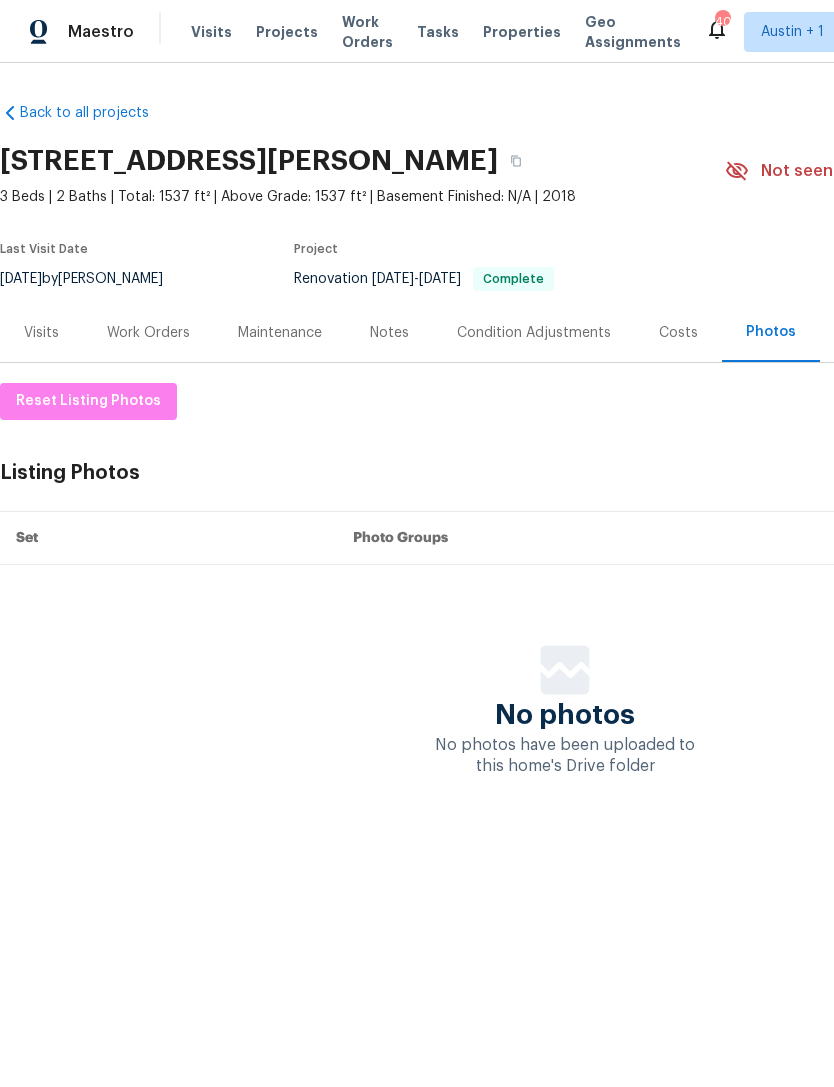 click on "Visits" at bounding box center [41, 333] 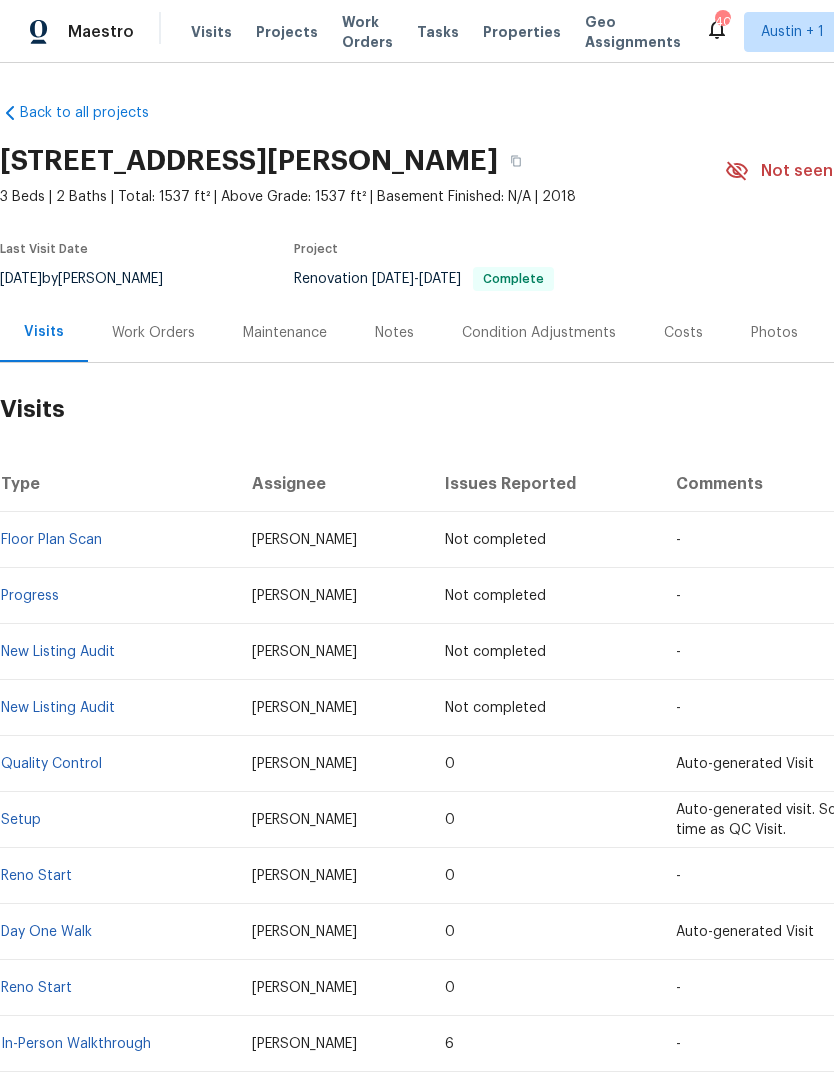 click on "Photos" at bounding box center [774, 333] 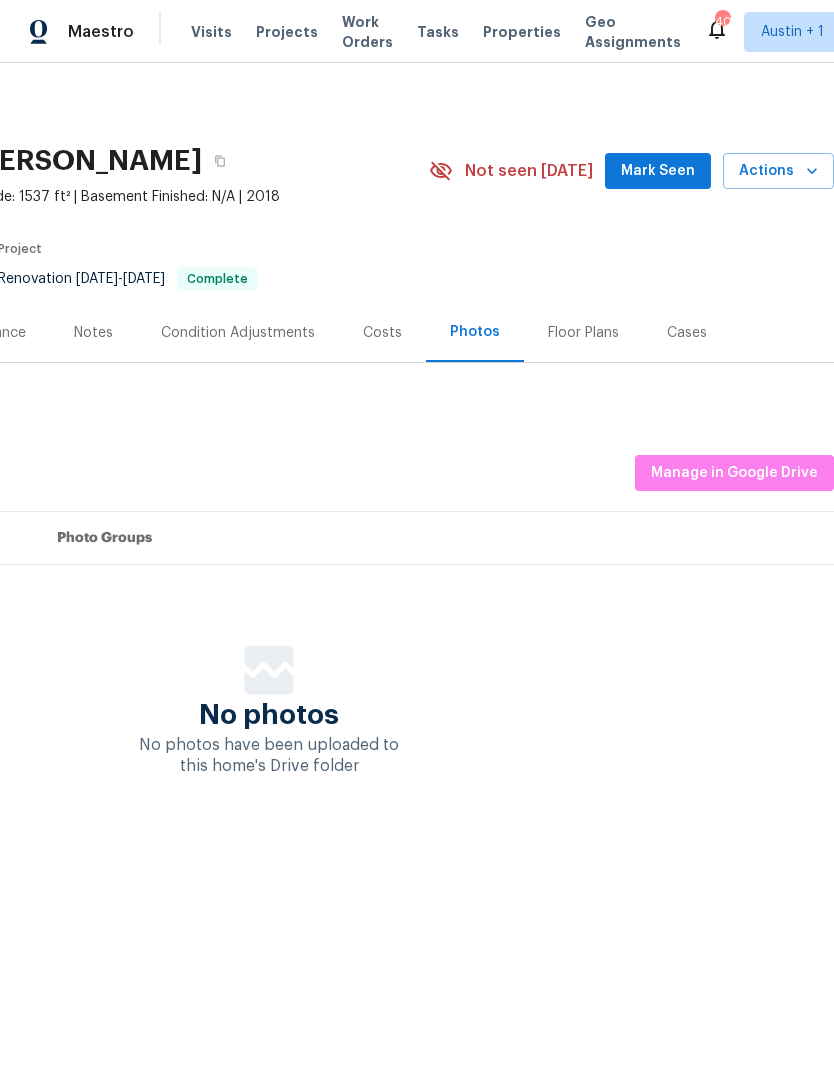 scroll, scrollTop: 0, scrollLeft: 296, axis: horizontal 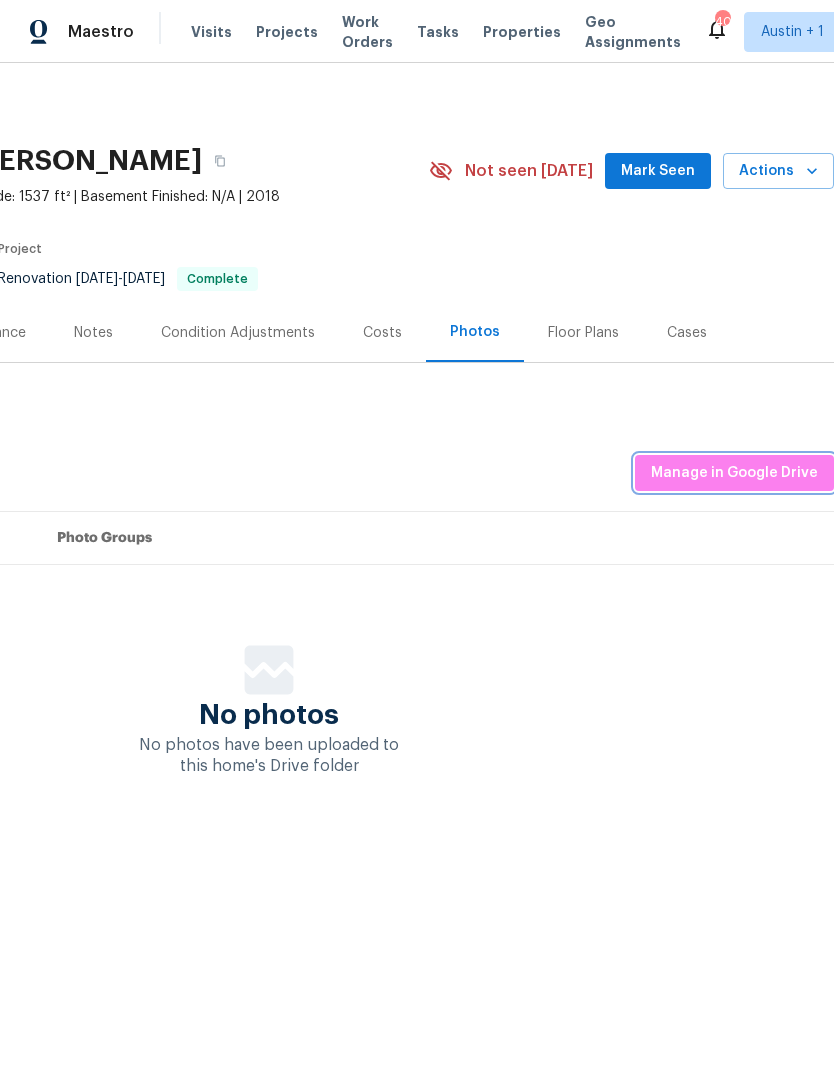 click on "Manage in Google Drive" at bounding box center [734, 473] 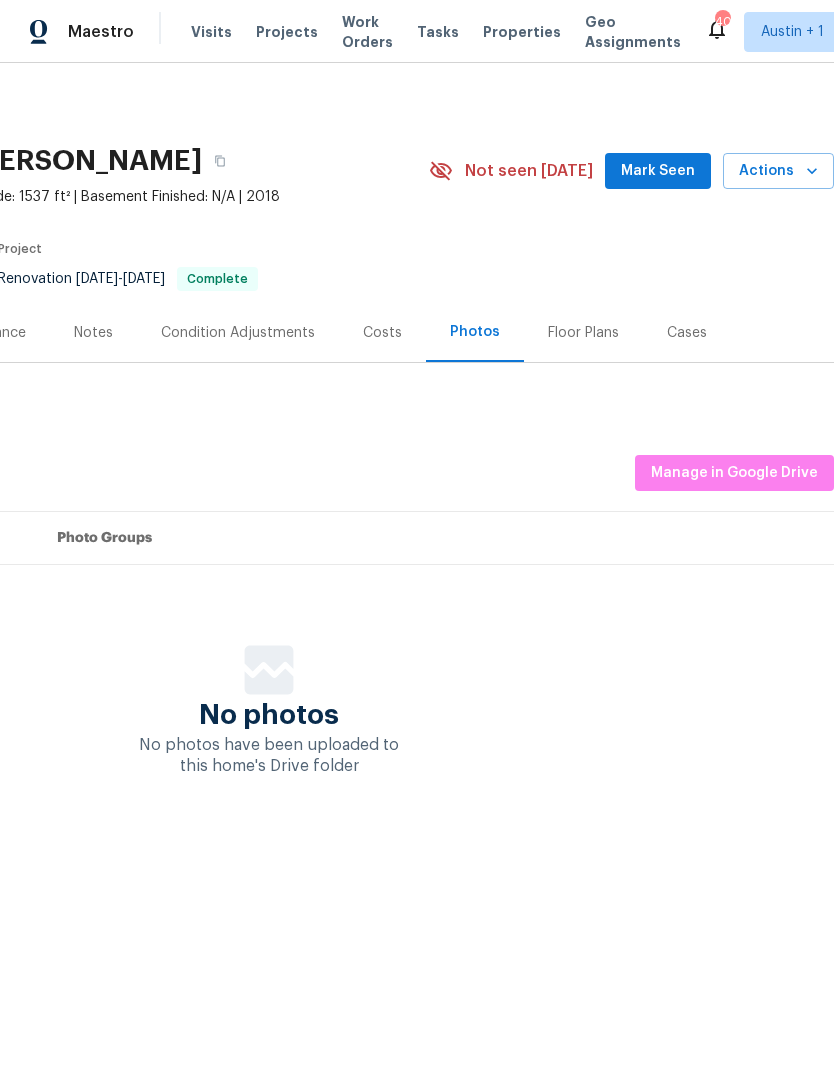 click on "Properties" at bounding box center [522, 32] 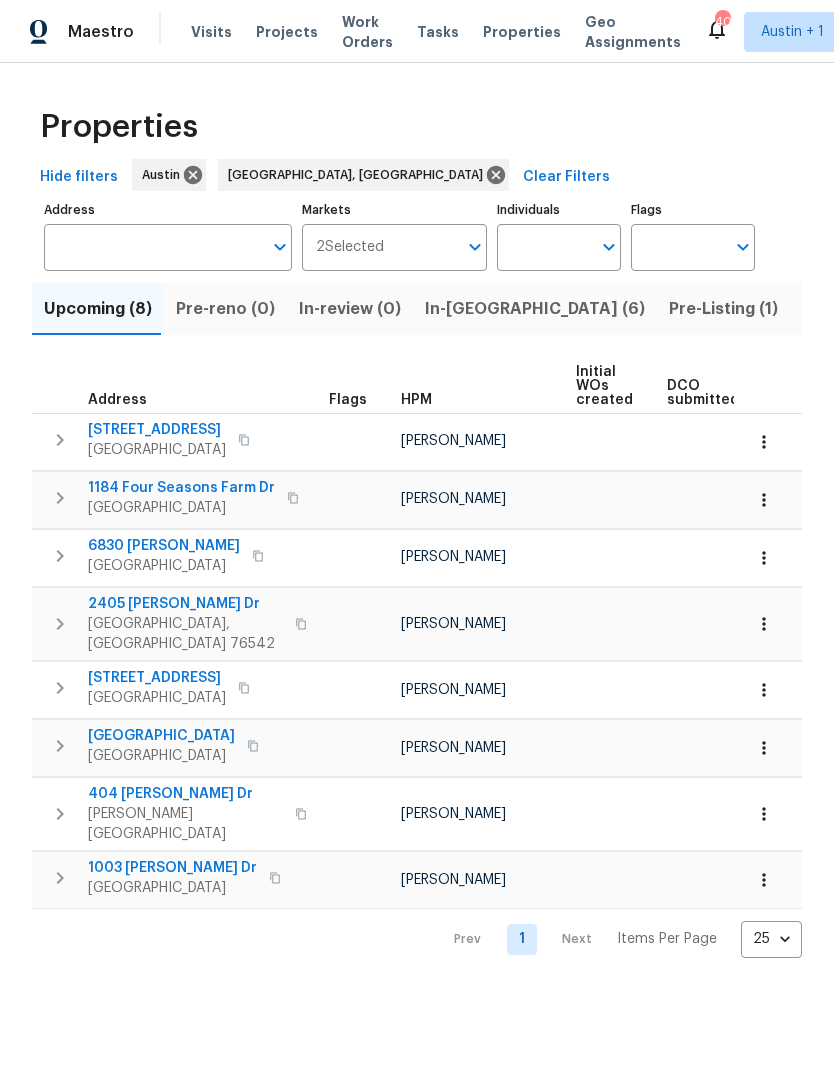 click on "In-reno (6)" at bounding box center (535, 309) 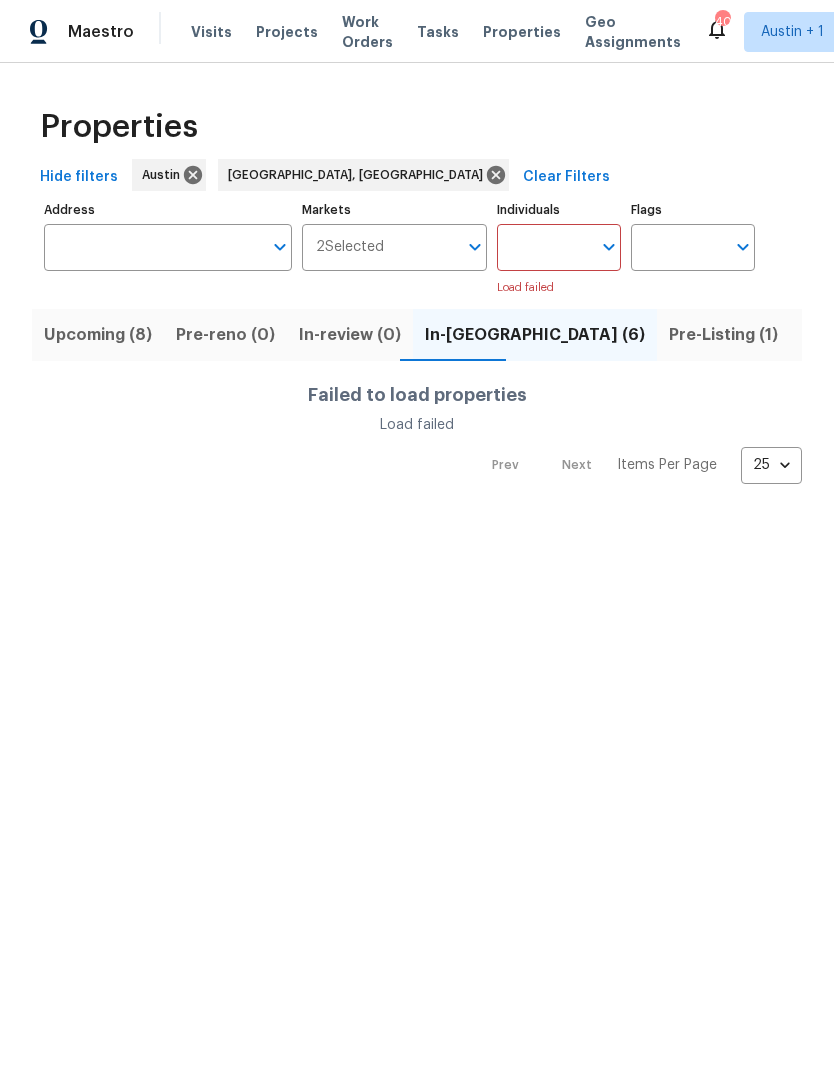 click on "Pre-Listing (1)" at bounding box center (723, 335) 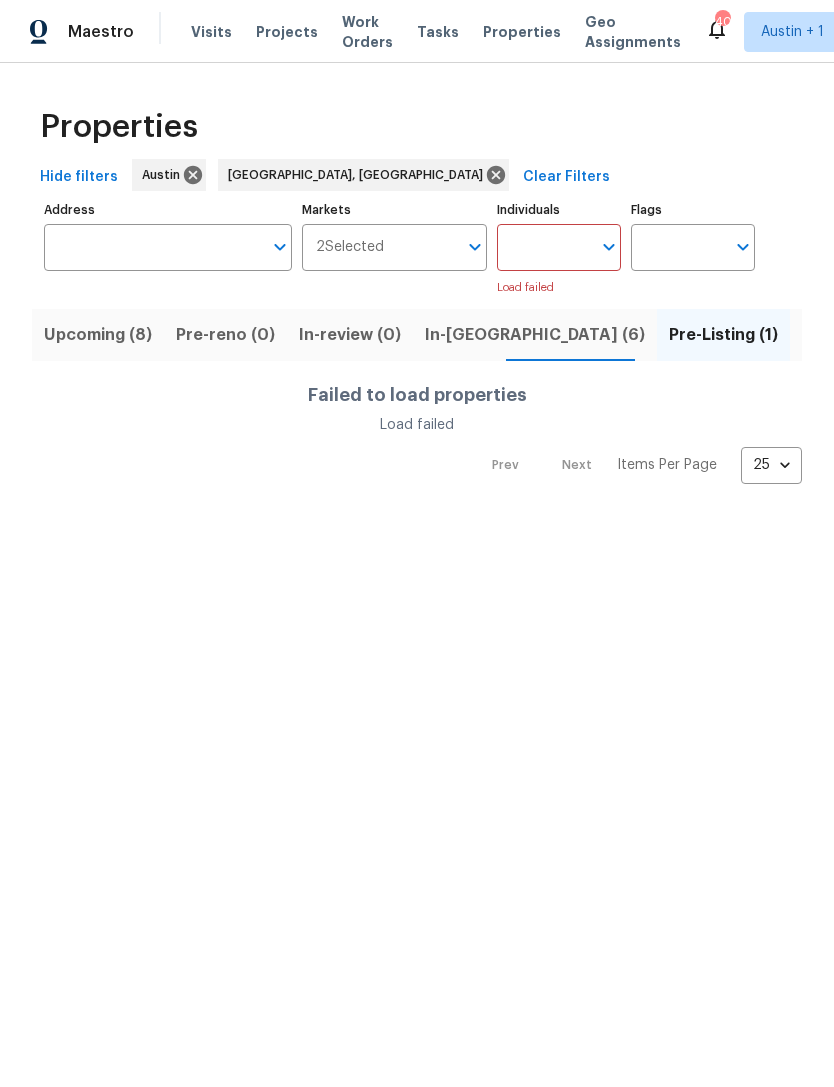 click on "Load failed" at bounding box center (559, 288) 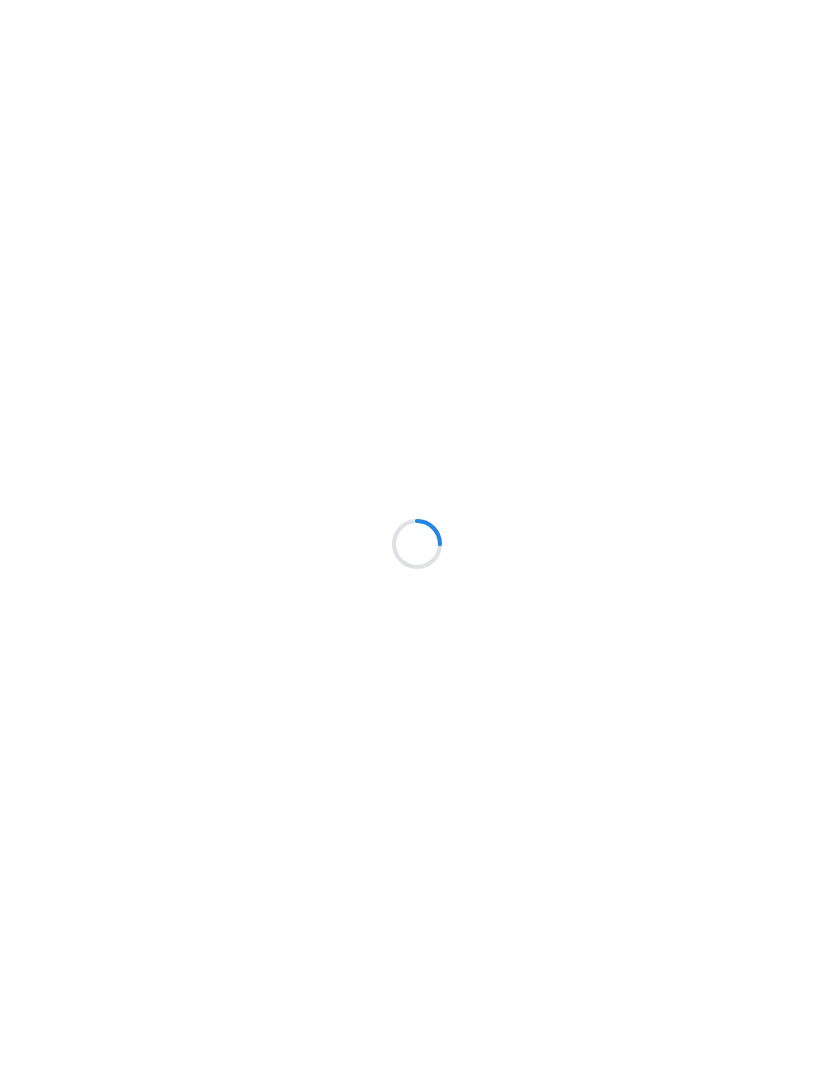 scroll, scrollTop: 0, scrollLeft: 0, axis: both 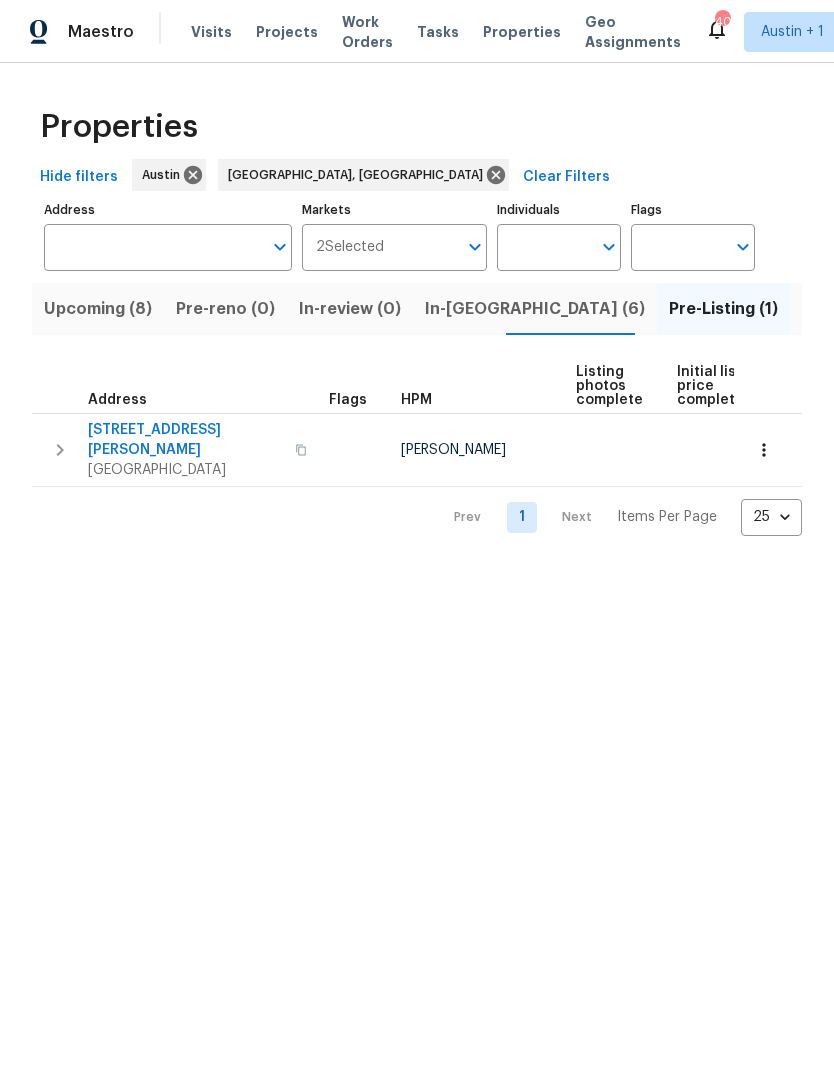 click on "Listed (63)" at bounding box center (845, 309) 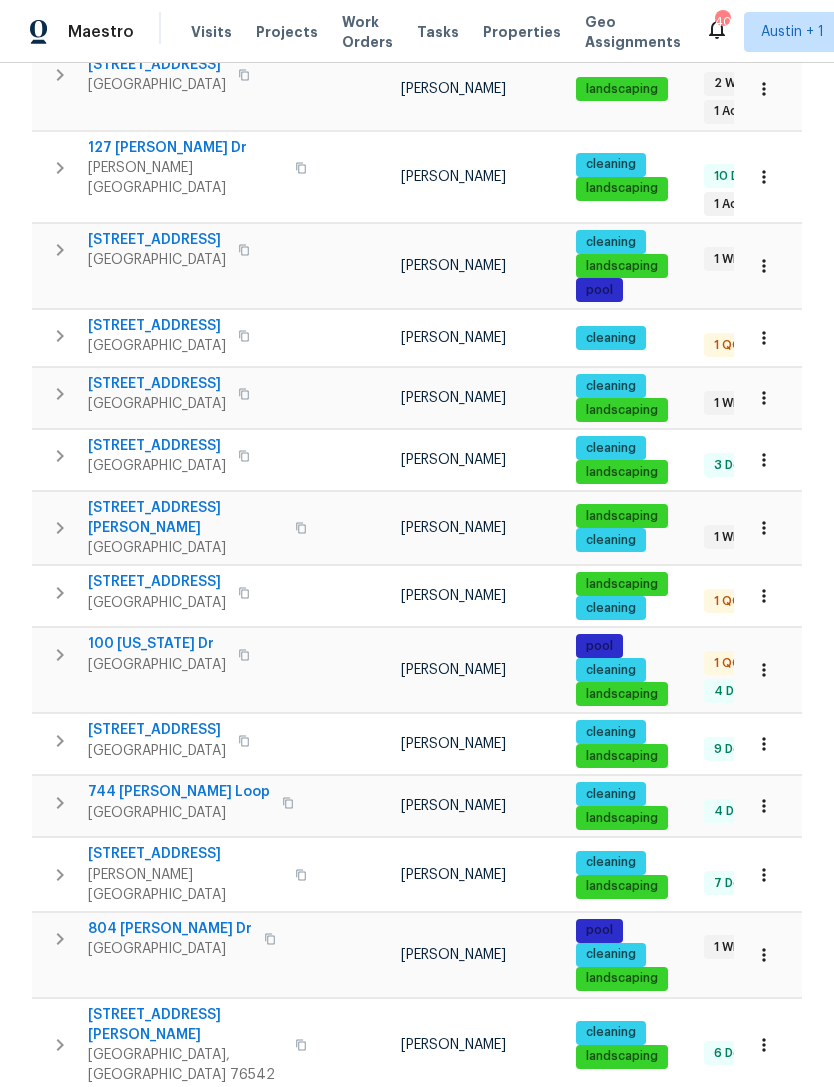 scroll, scrollTop: 970, scrollLeft: 0, axis: vertical 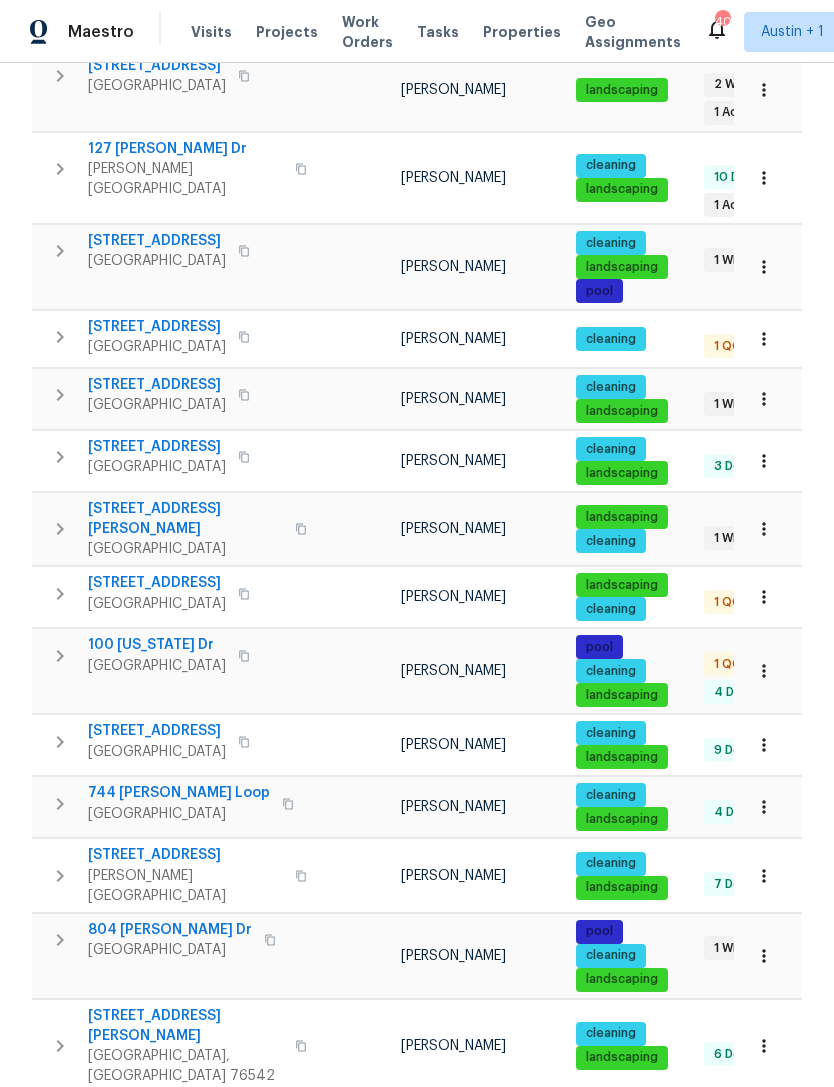 click on "Maestro Visits Projects Work Orders Tasks Properties Geo Assignments 40 Austin + 1 Martin Chagolla Properties Hide filters Austin Killeen, TX Clear Filters Address Address Markets 2  Selected Markets Individuals Individuals Flags Flags Upcoming (8) Pre-reno (0) In-review (0) In-reno (6) Pre-Listing (1) Listed (63) Resale (22) Done (1051) Unknown (0) Address Flags HPM Maintenance schedules created Work Order Completion List date DOM 2010 Schorn Dr Killeen, TX 76542 Nelson Figueroa landscaping cleaning 7 Done 06/12/25 27 5103 Ganymede Dr Austin, TX 78727 Martin Chagolla cleaning landscaping 1 QC 5 Done 01/21/25 169 5004 Imperial Eagle Killeen, TX 76549 Nelson Figueroa cleaning landscaping 5 Done 03/07/25 124 1207 Brashear Ln Cedar Park, TX 78613 Martin Chagolla landscaping cleaning 1 WIP 7 Done 06/27/25 12 1406 Rio Bravo Loop Leander, TX 78641 Martin Chagolla cleaning landscaping 9 Done 01/29/25 161 109 Morning Quail Dr Jarrell, TX 76537 Martin Chagolla cleaning landscaping 7 Done 01/17/25 173 620 Speed Horse 1" at bounding box center [417, 543] 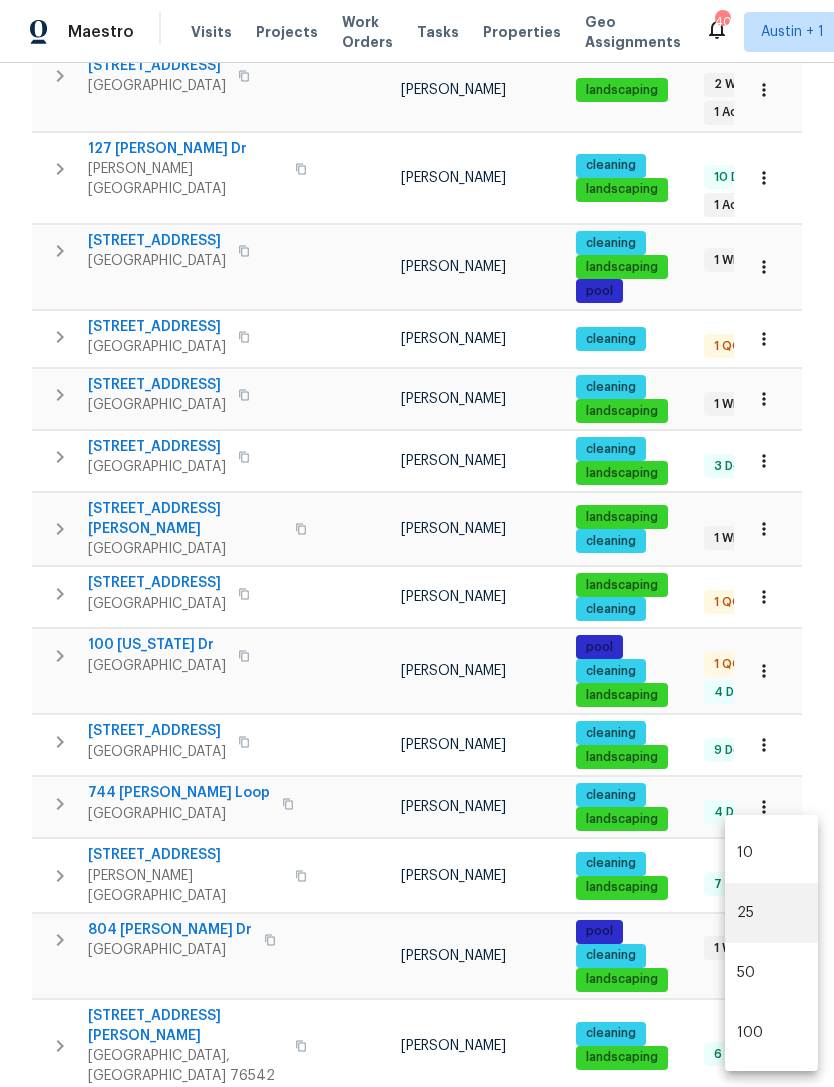click on "100" at bounding box center [771, 1033] 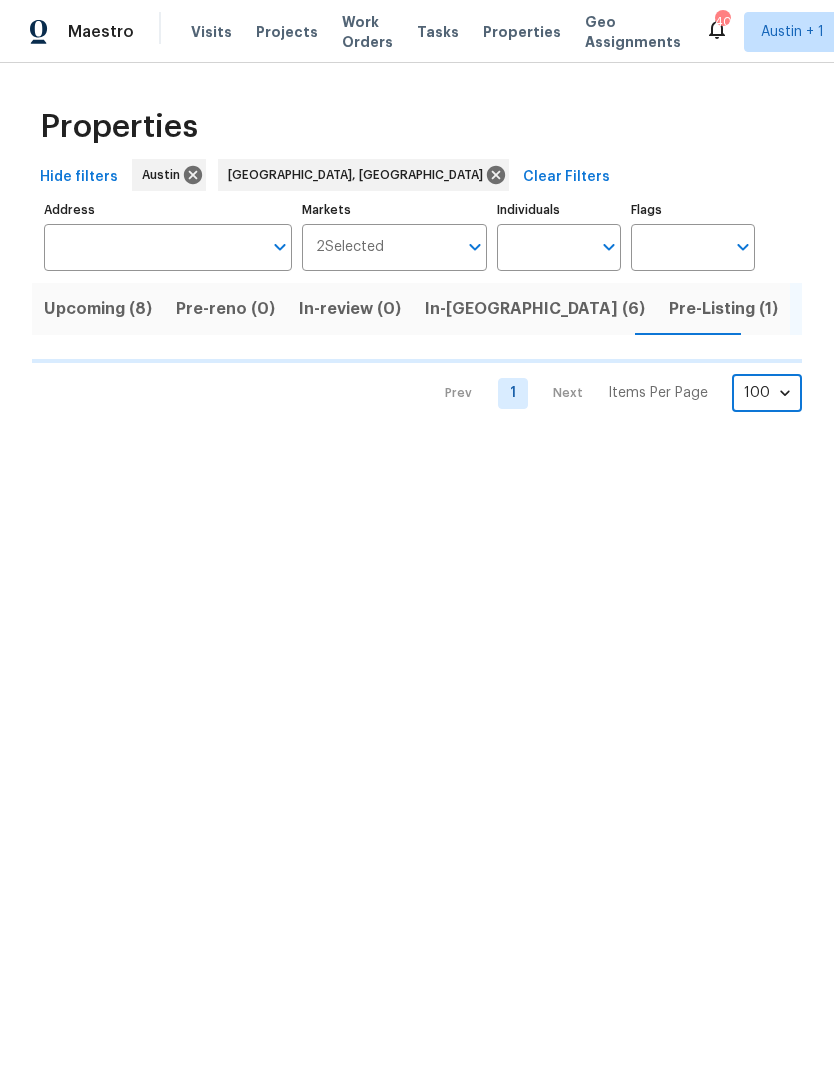 scroll, scrollTop: 0, scrollLeft: 0, axis: both 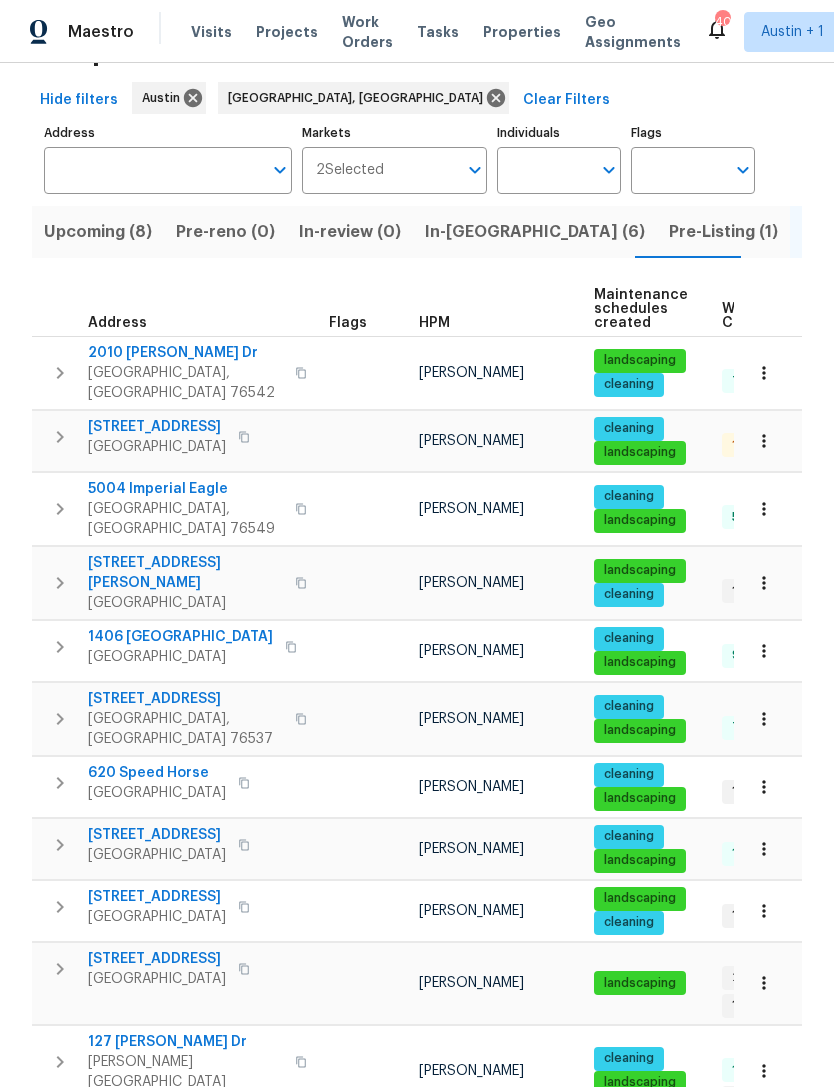 click 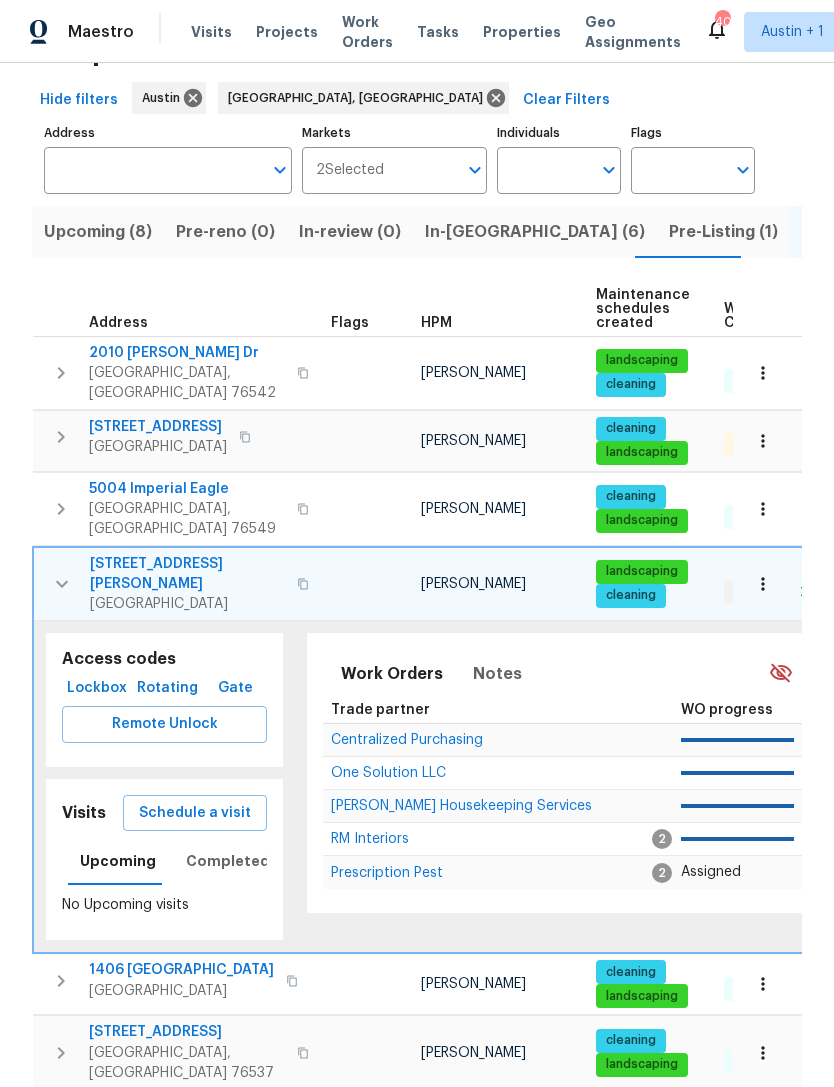 click on "Lockbox" at bounding box center [97, 688] 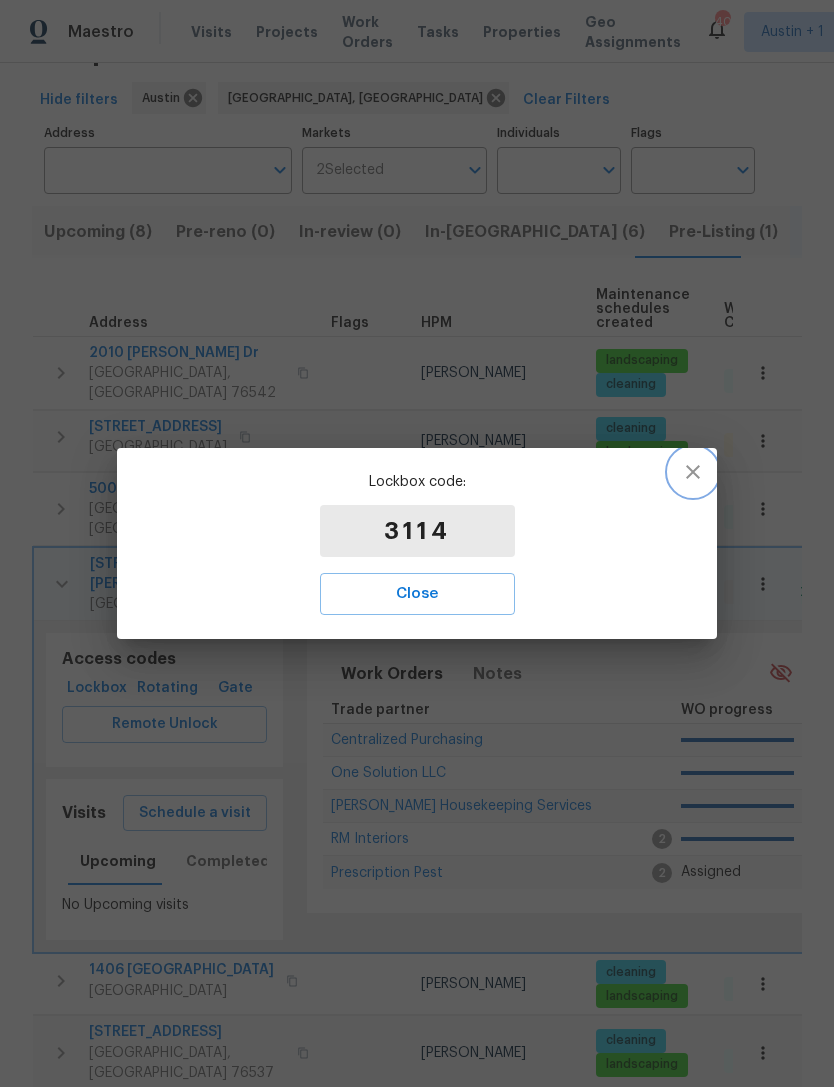 click at bounding box center [693, 472] 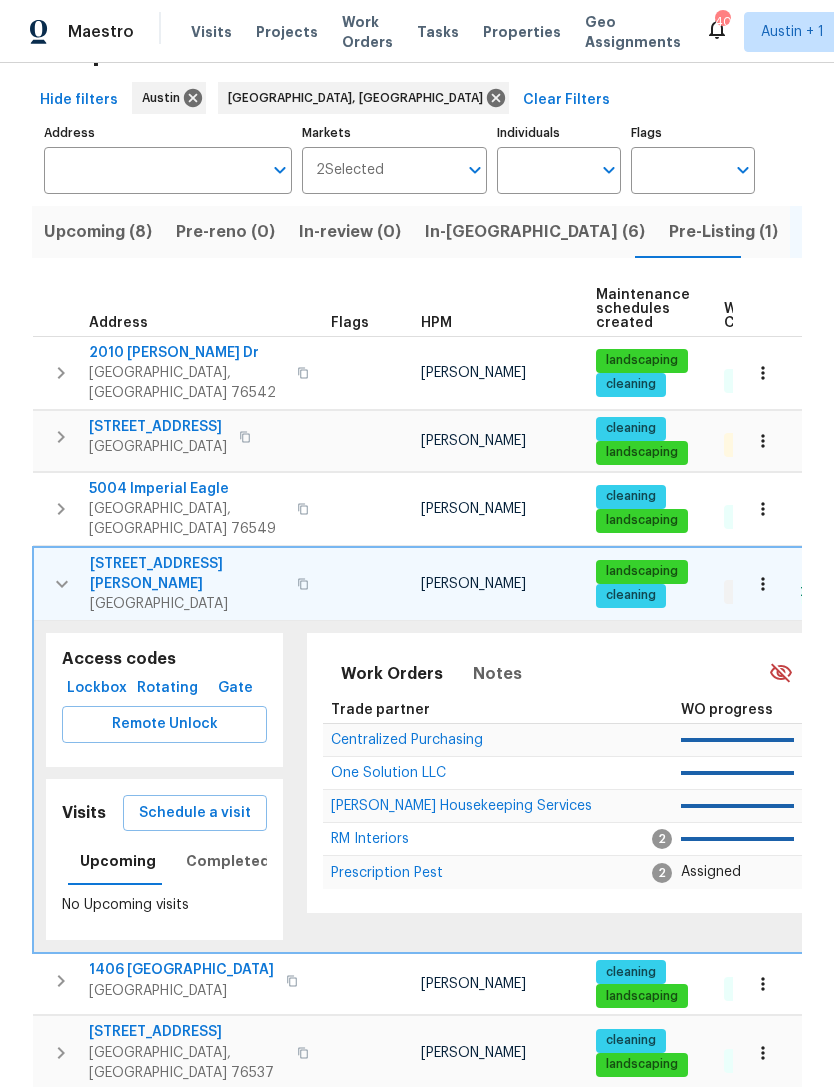 click on "Remote Unlock" at bounding box center [164, 724] 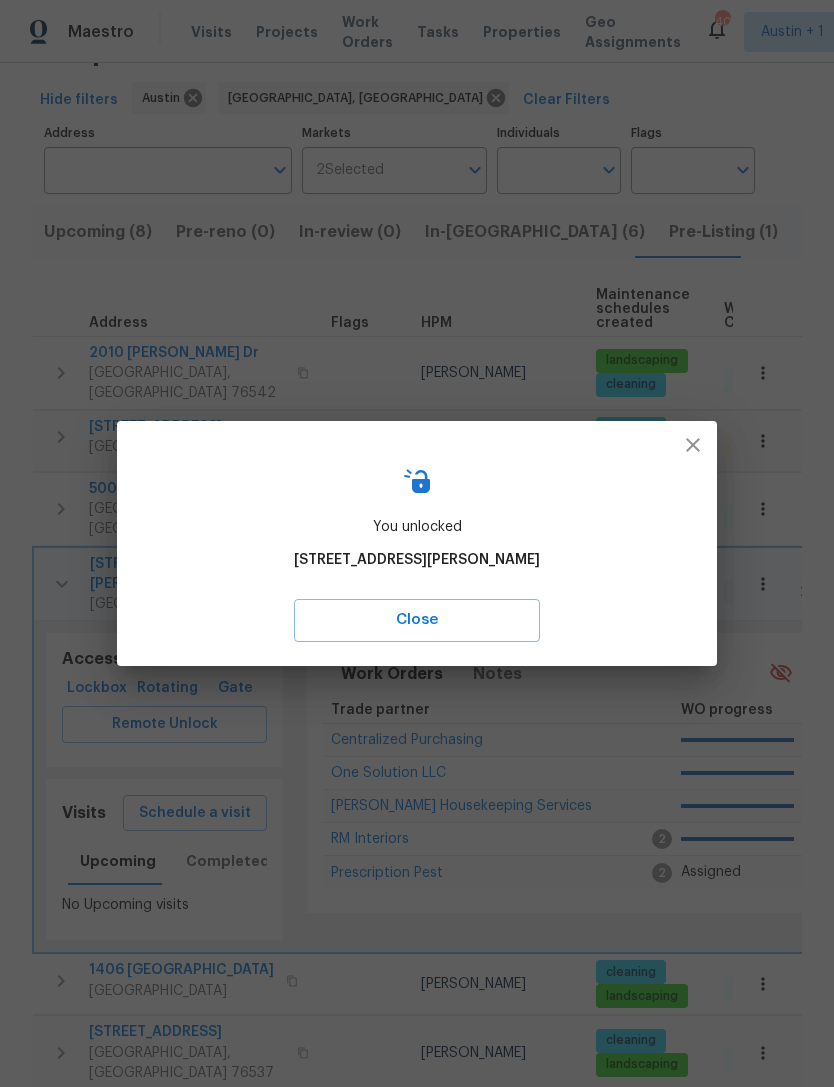 scroll, scrollTop: 0, scrollLeft: 0, axis: both 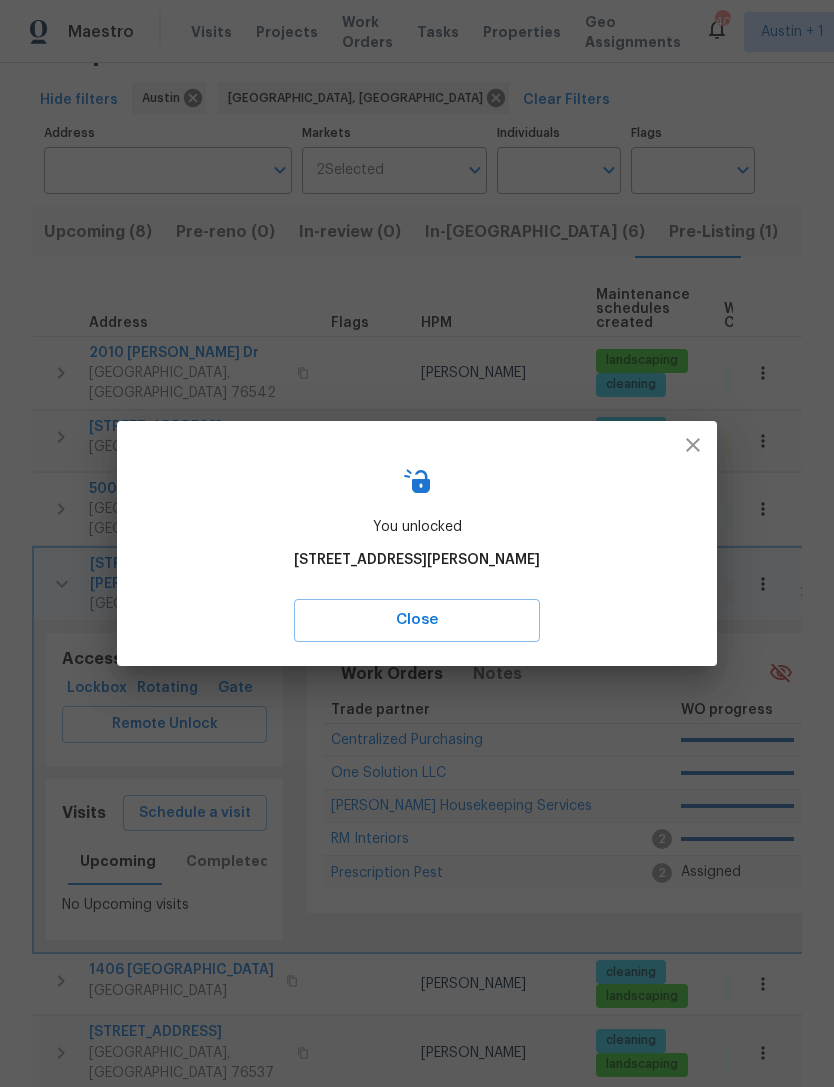 click at bounding box center (693, 445) 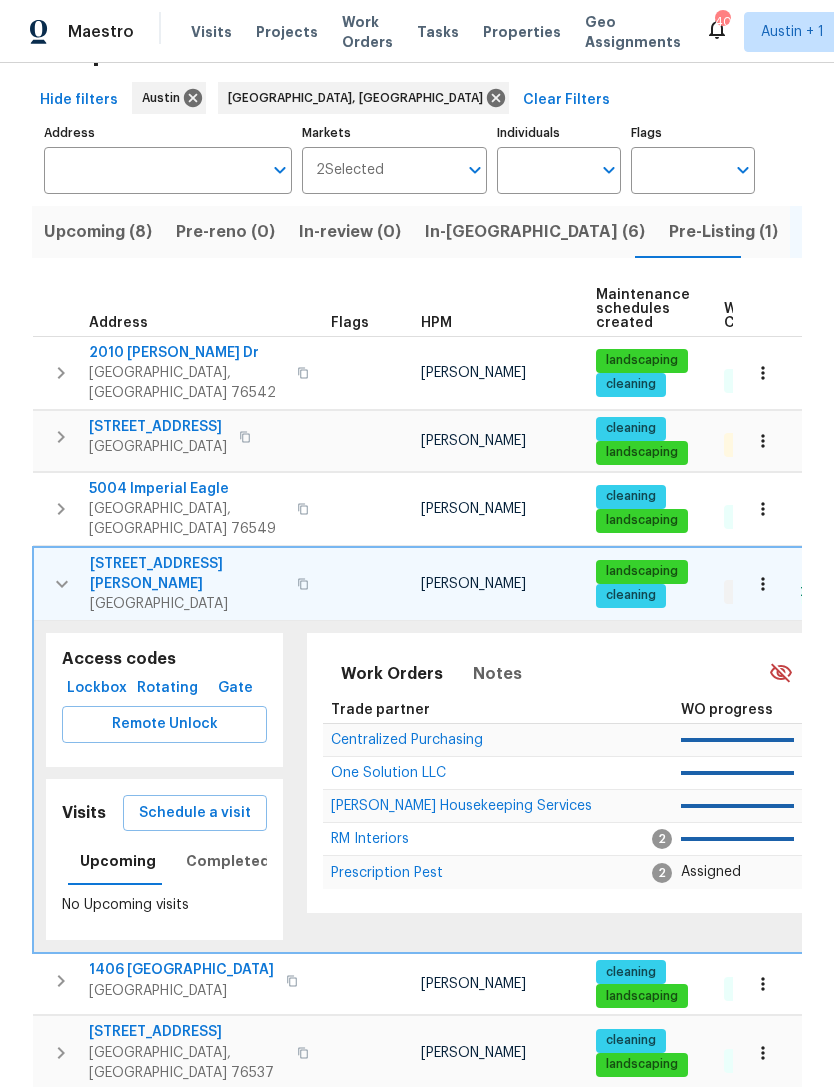 click on "Lockbox" at bounding box center [97, 688] 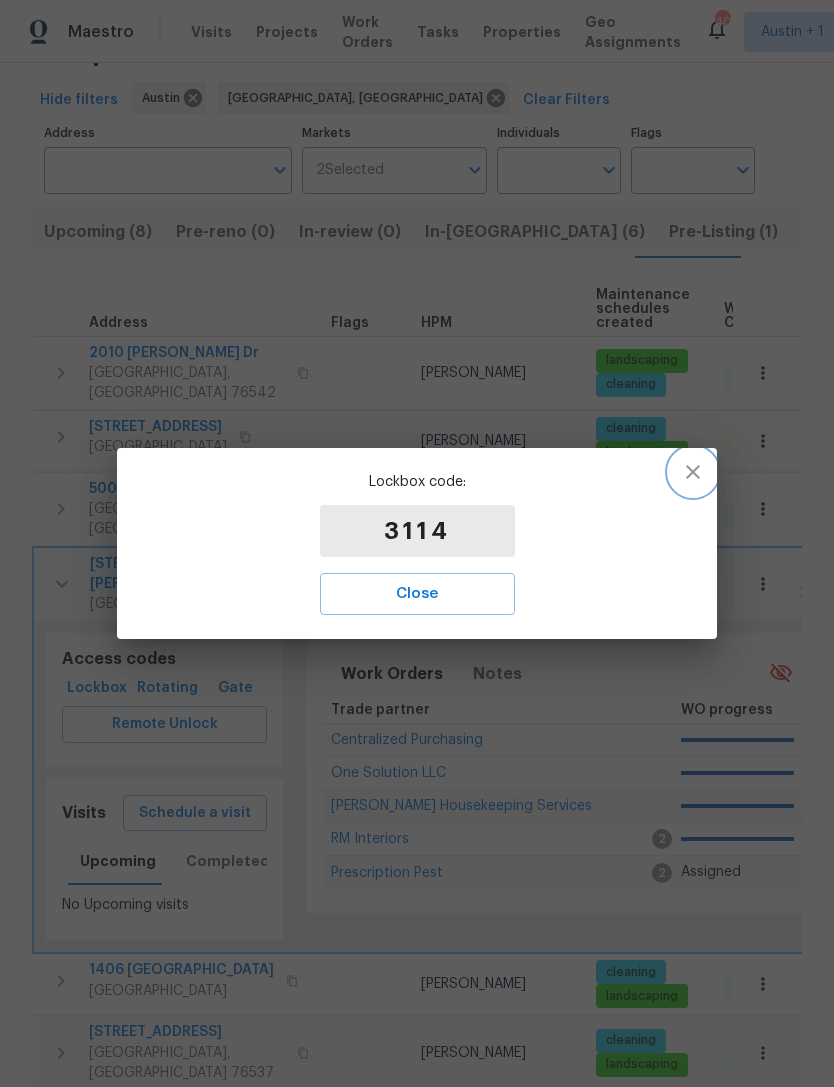 click 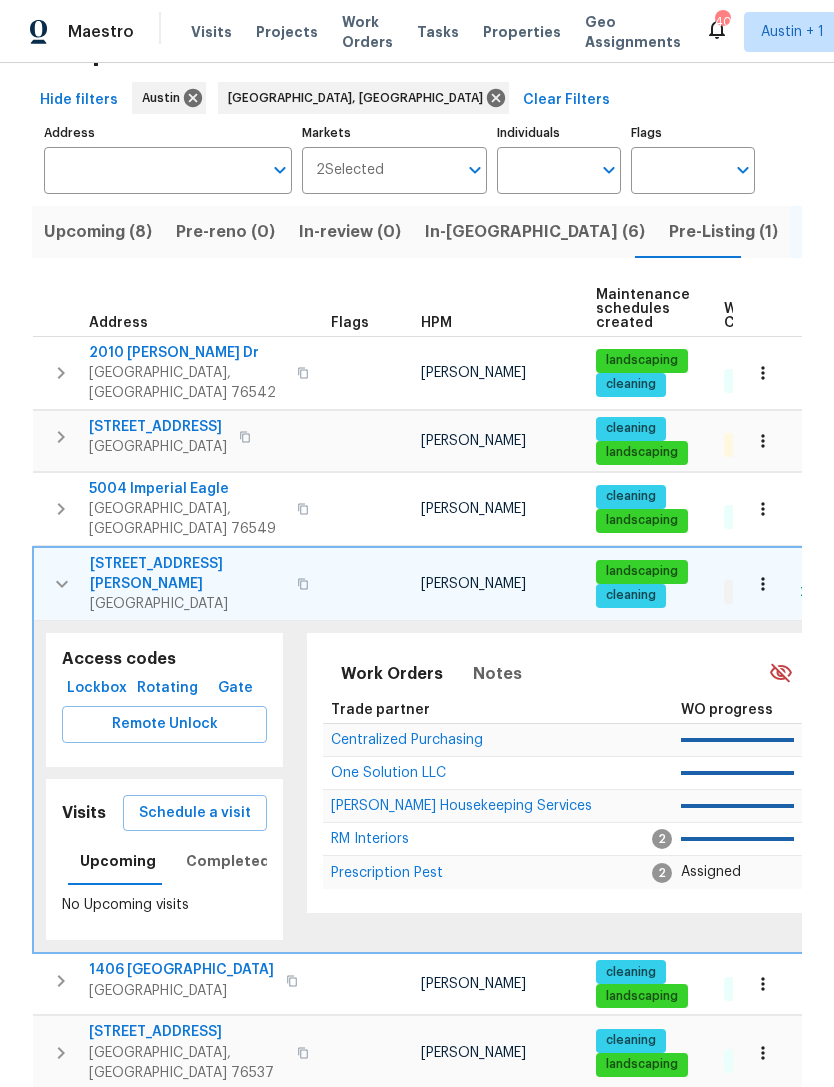 click on "[STREET_ADDRESS][PERSON_NAME]" at bounding box center [187, 574] 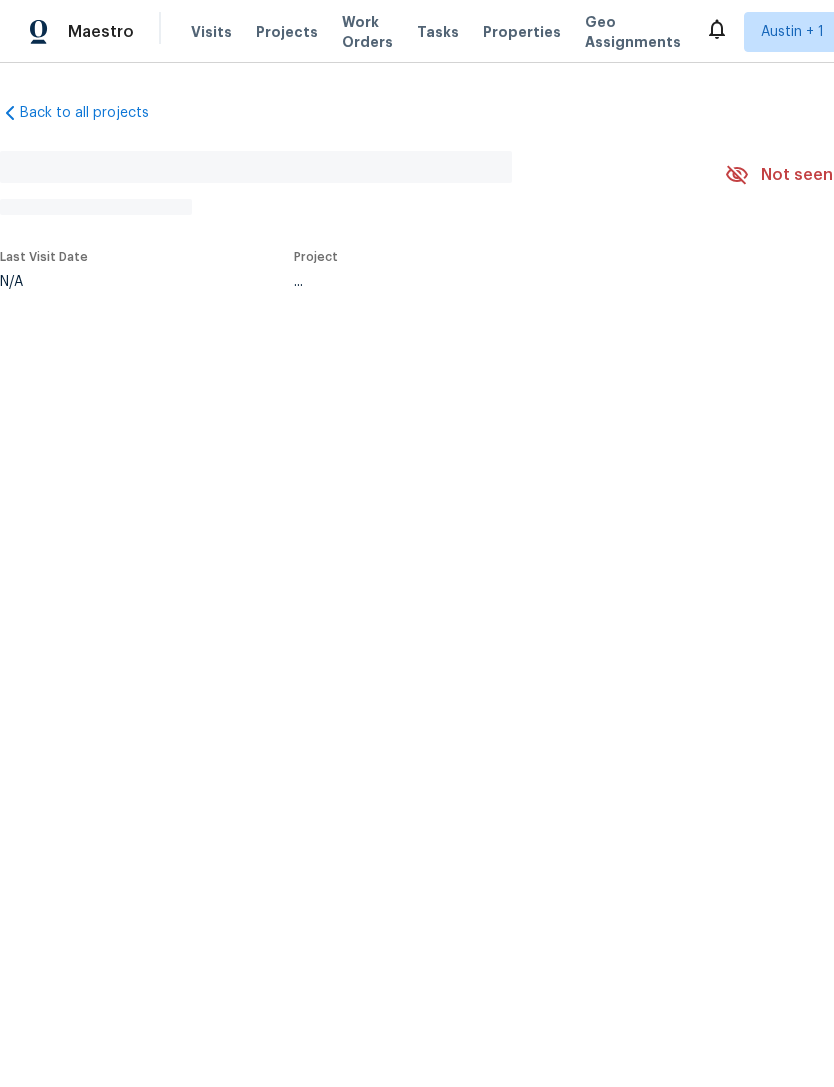 scroll, scrollTop: 0, scrollLeft: 0, axis: both 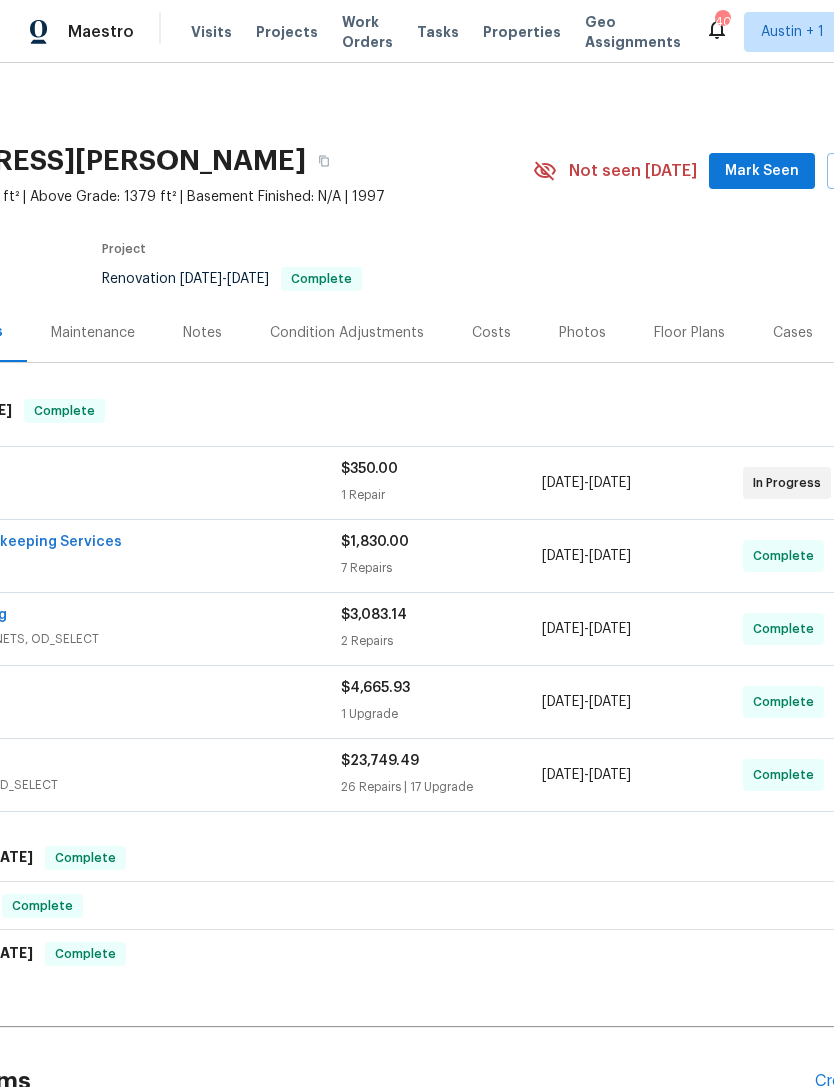 click on "Photos" at bounding box center [582, 333] 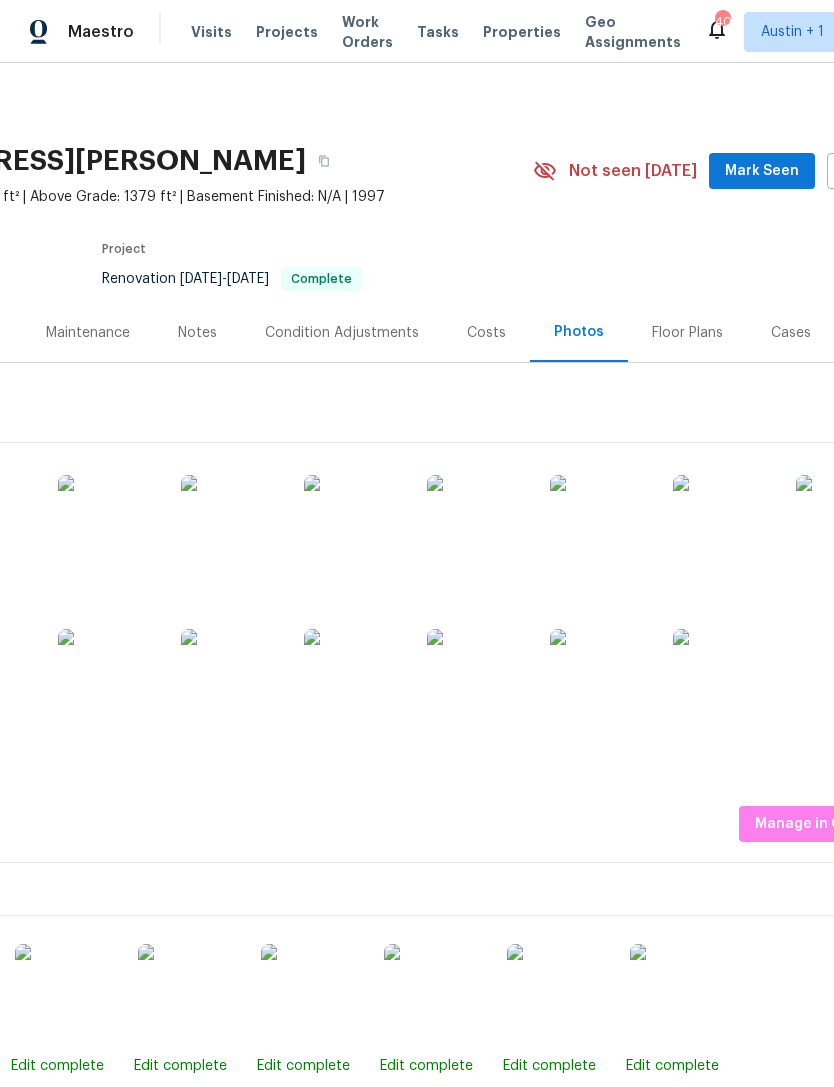 click on "Mark Seen" at bounding box center (762, 171) 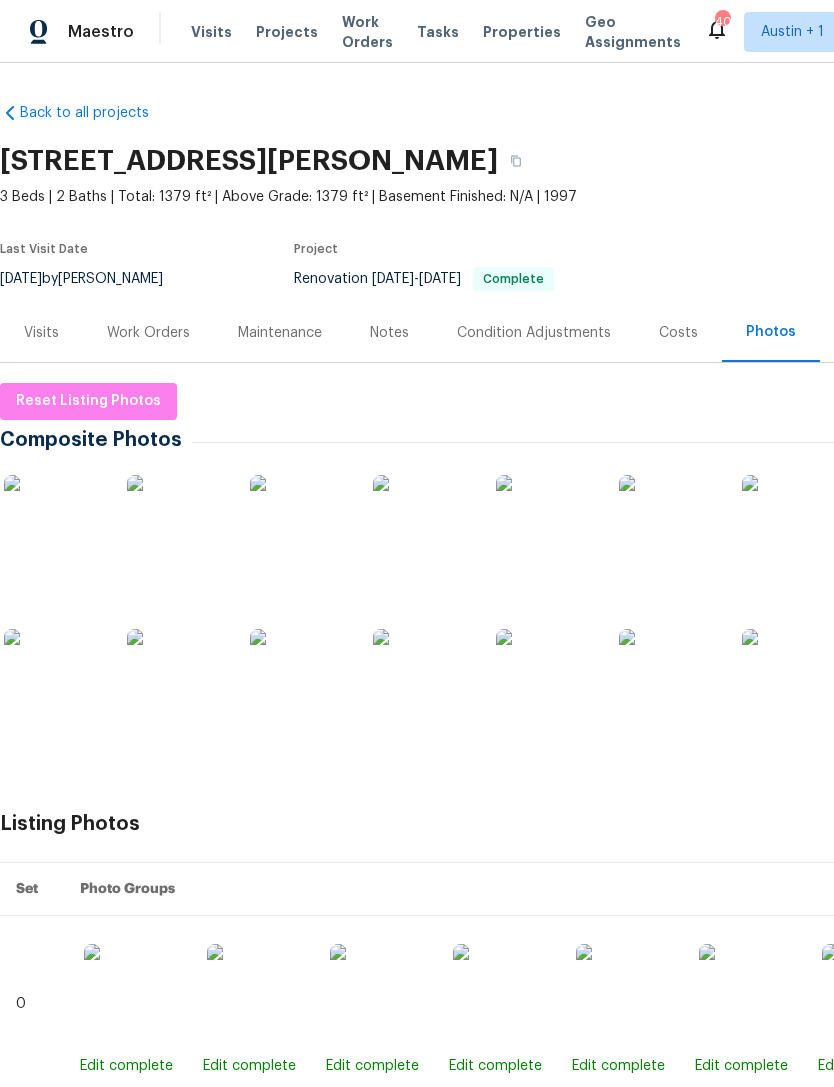 scroll, scrollTop: 0, scrollLeft: 0, axis: both 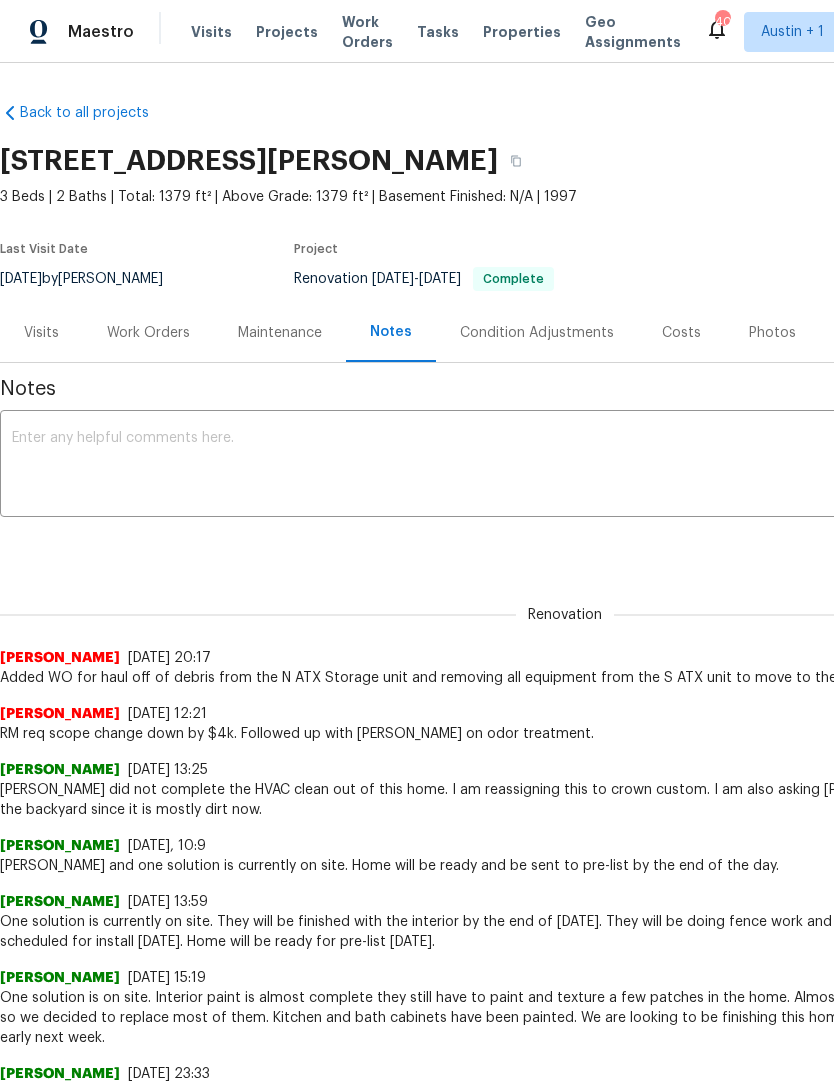 click at bounding box center (565, 466) 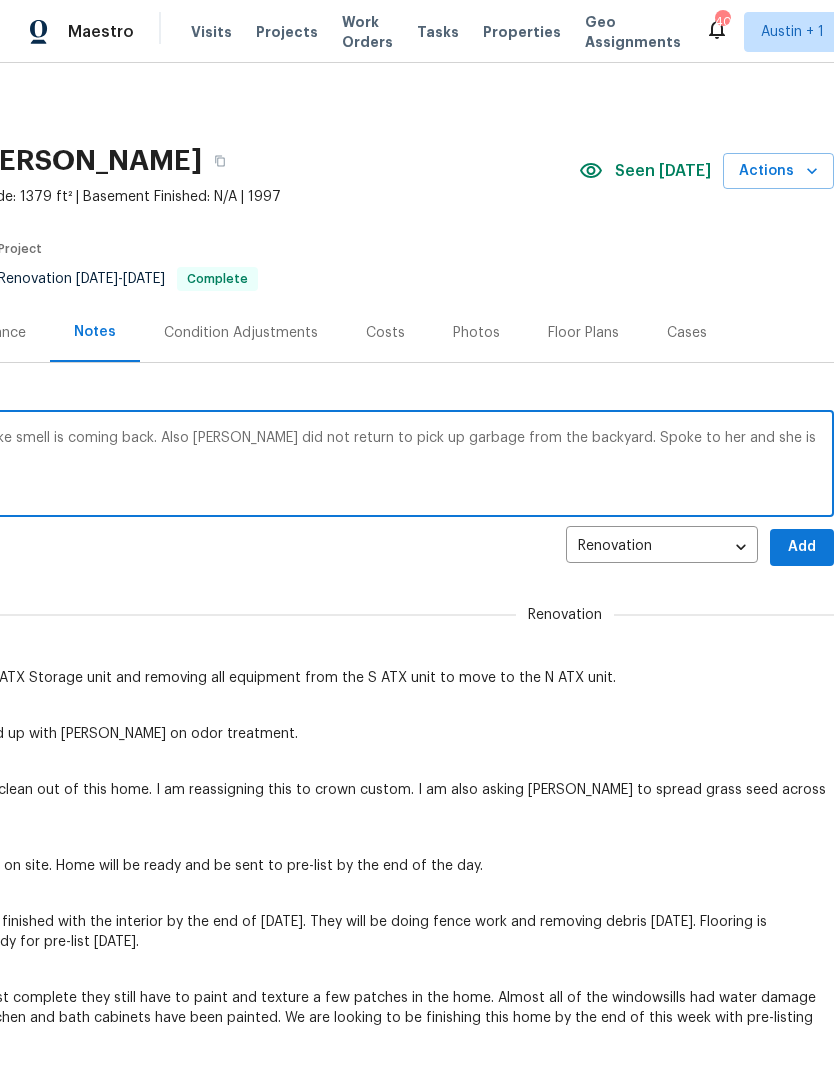 scroll, scrollTop: 0, scrollLeft: 0, axis: both 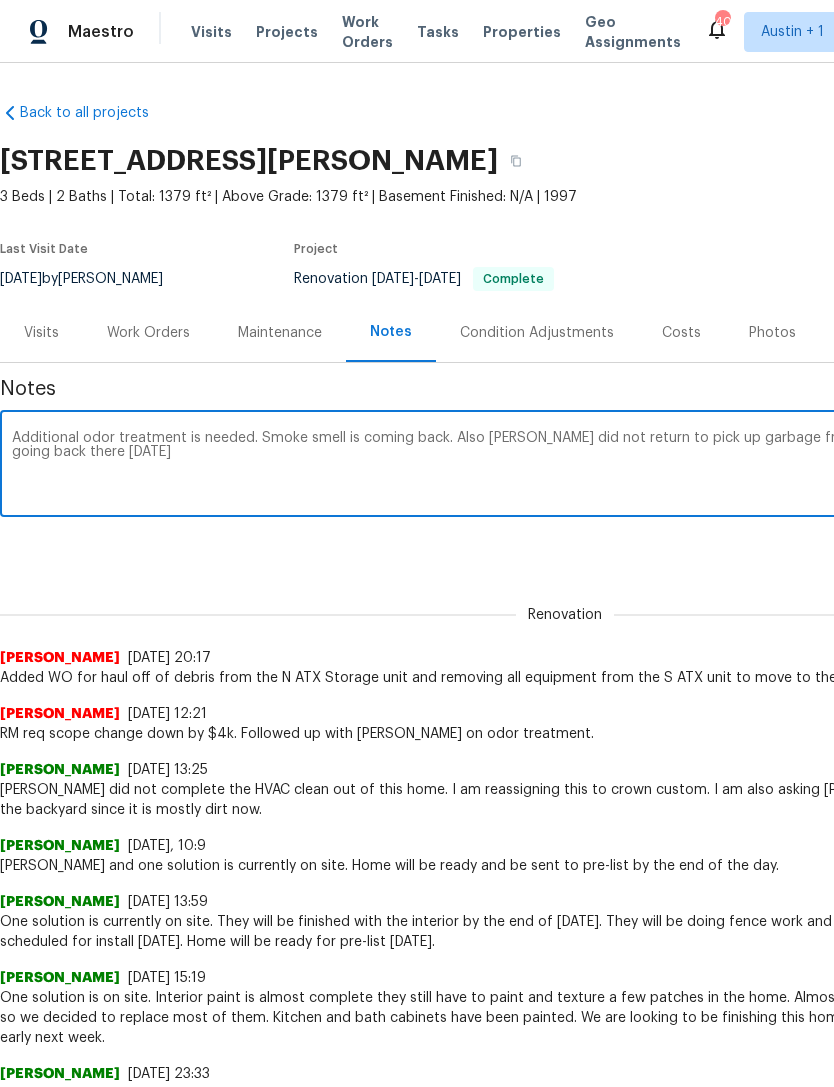 click on "Additional odor treatment is needed. Smoke smell is coming back. Also Arelis did not return to pick up garbage from the backyard. Spoke to her and she is going back there tomorrow" at bounding box center [565, 466] 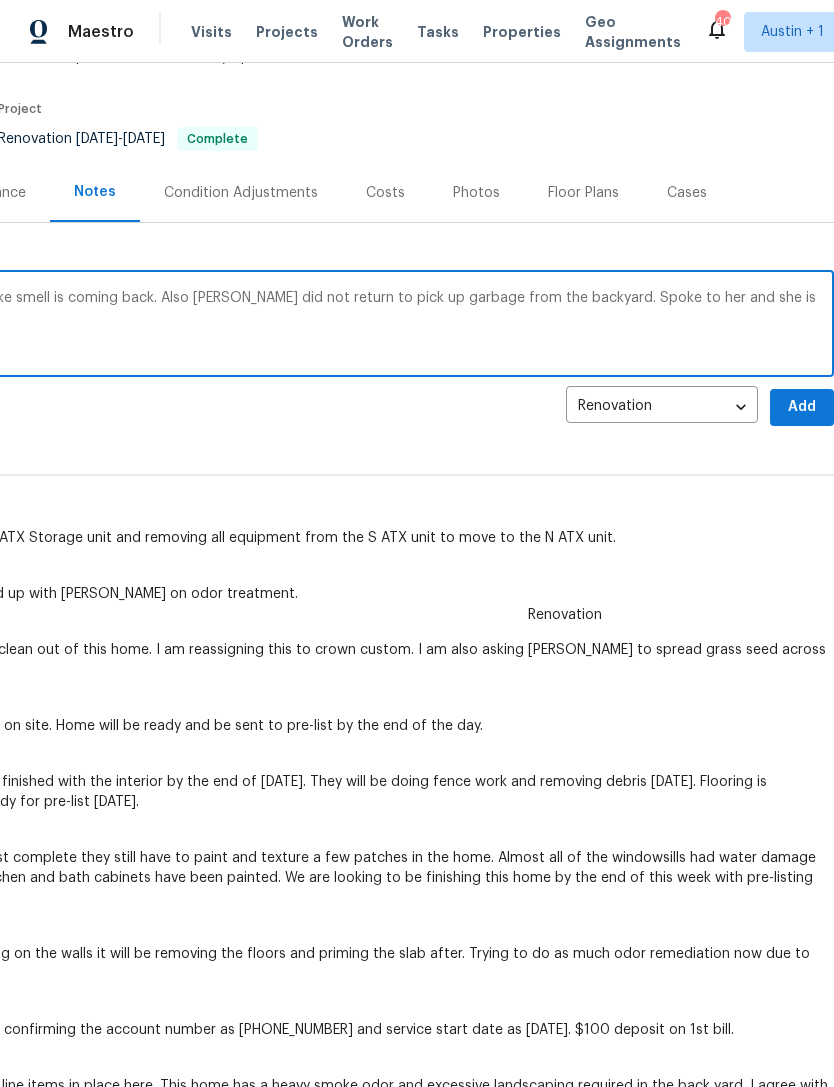 scroll, scrollTop: 141, scrollLeft: 296, axis: both 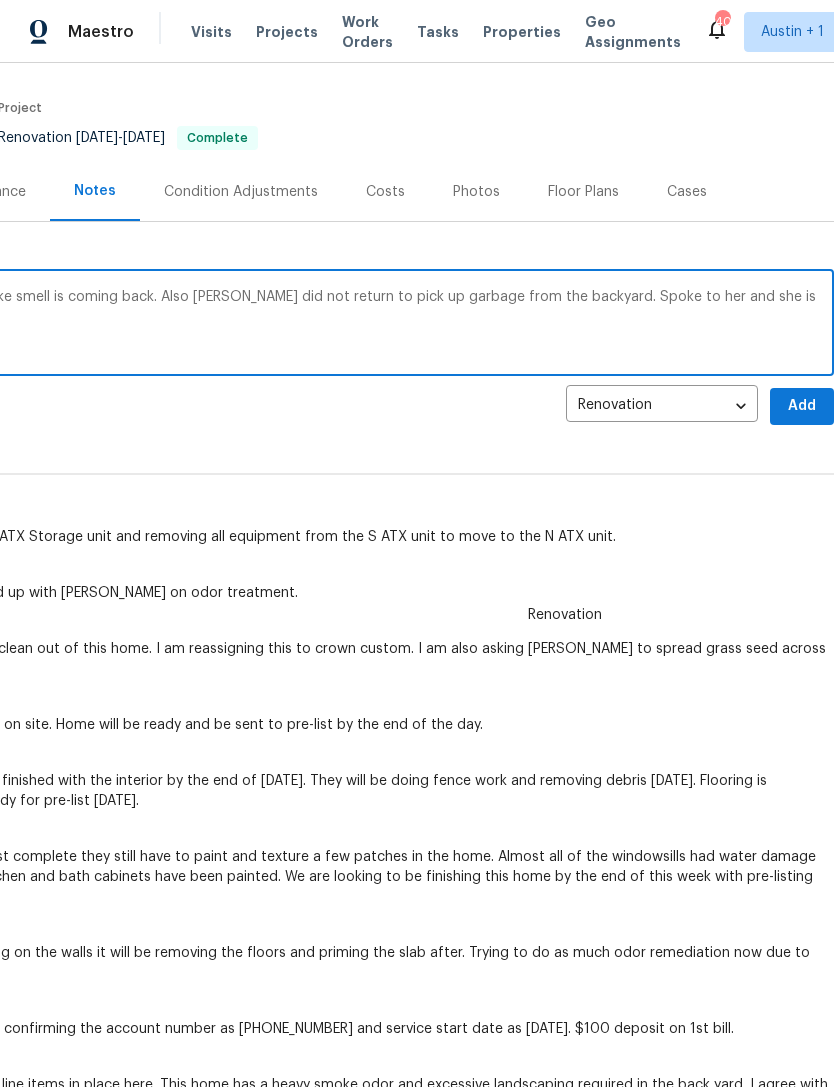 type on "Additional odor treatment is needed. Smoke smell is coming back. Also Arelis did not return to pick up garbage from the backyard. Spoke to her and she is going back there tomorrow" 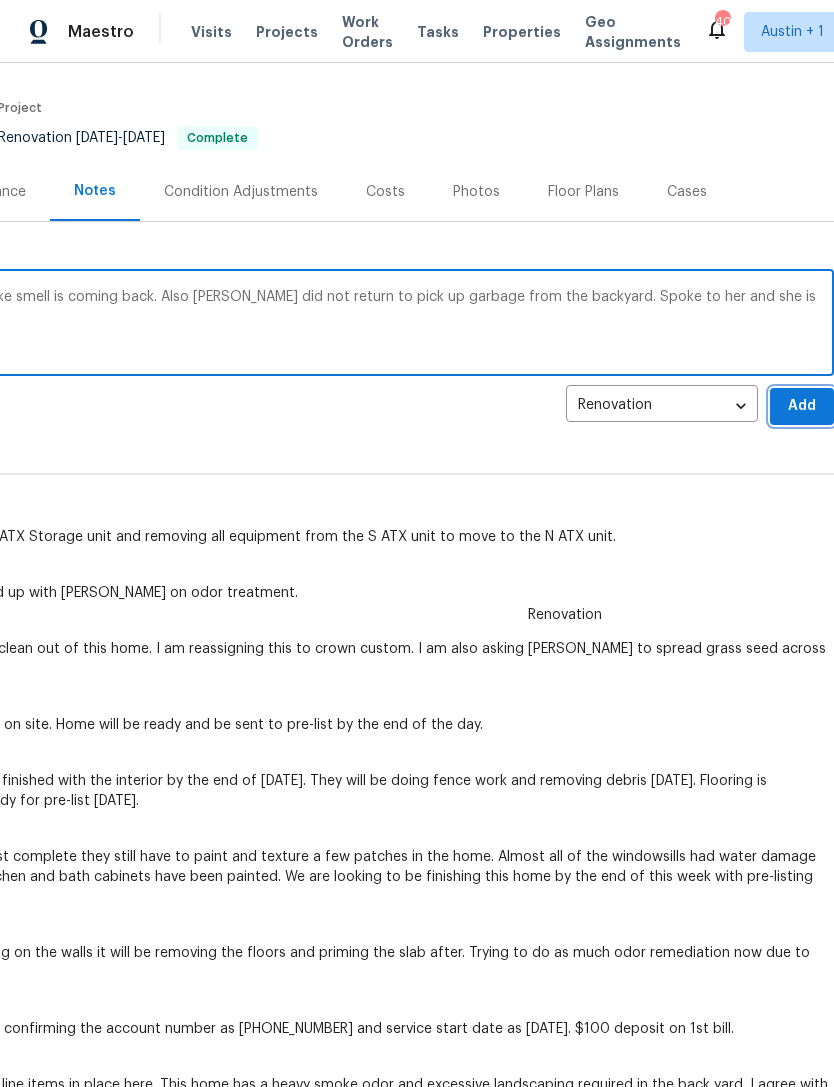 click on "Add" at bounding box center [802, 406] 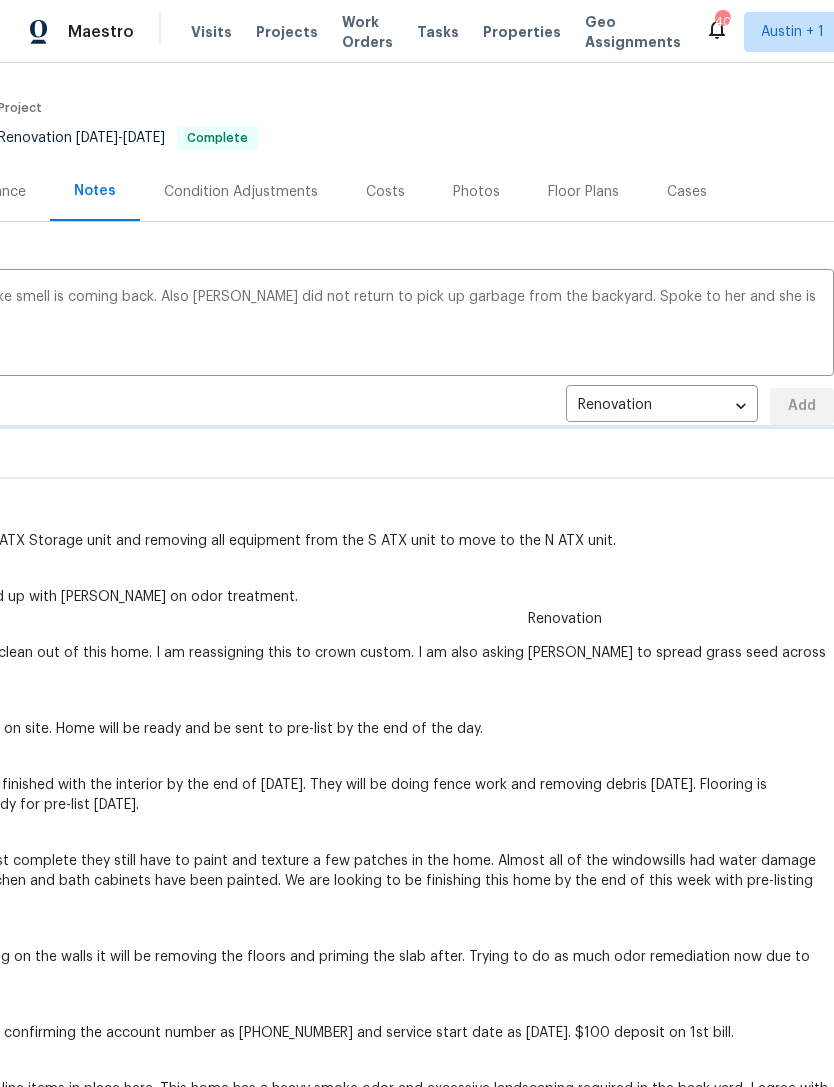 type 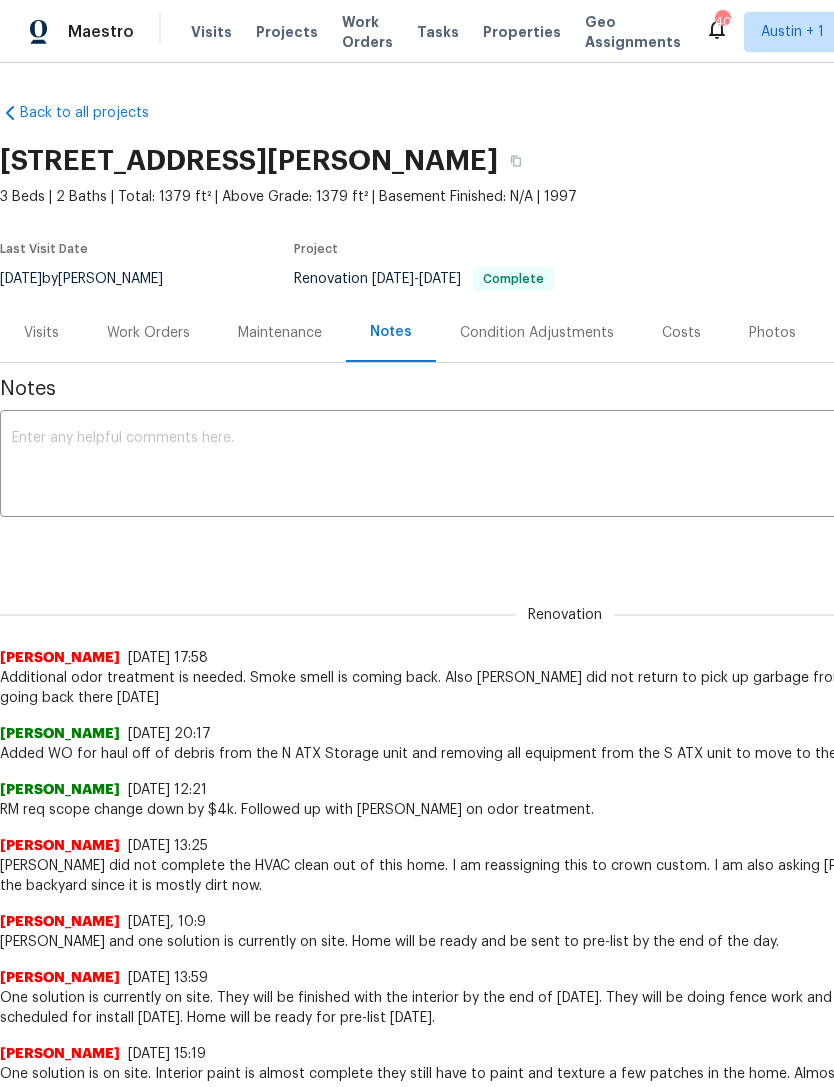 scroll, scrollTop: 0, scrollLeft: 0, axis: both 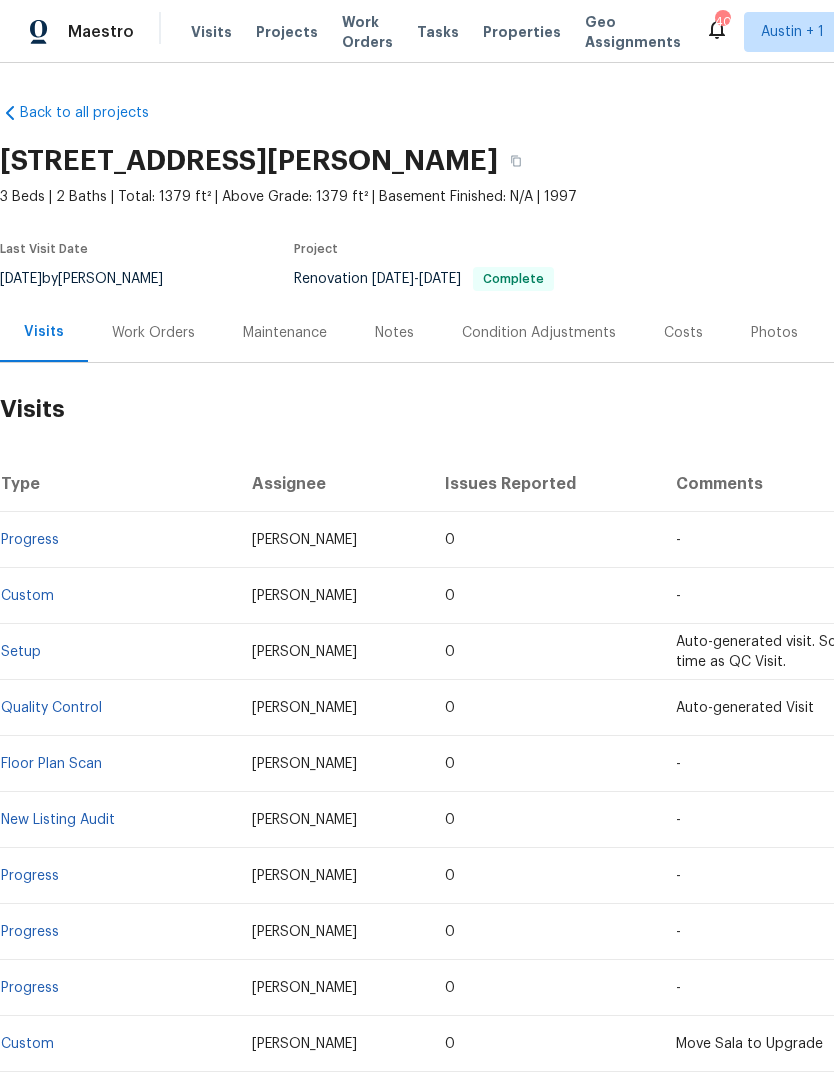 click on "Work Orders" at bounding box center [153, 333] 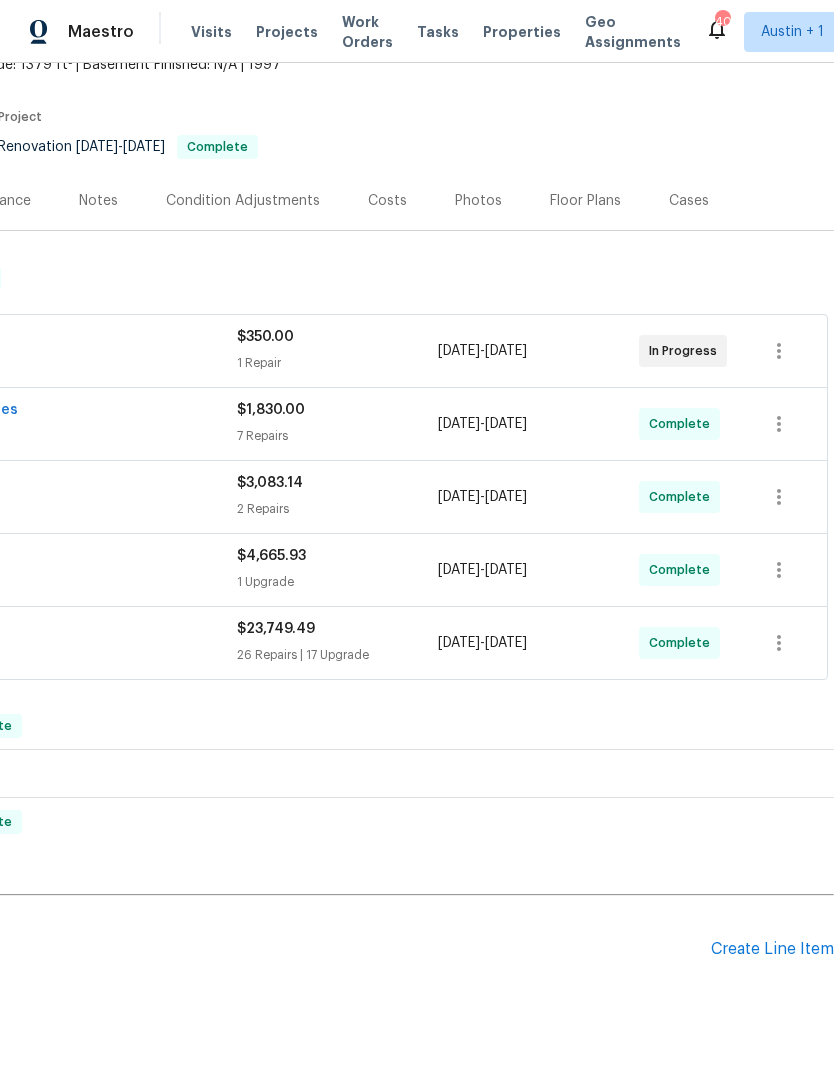 scroll, scrollTop: 132, scrollLeft: 296, axis: both 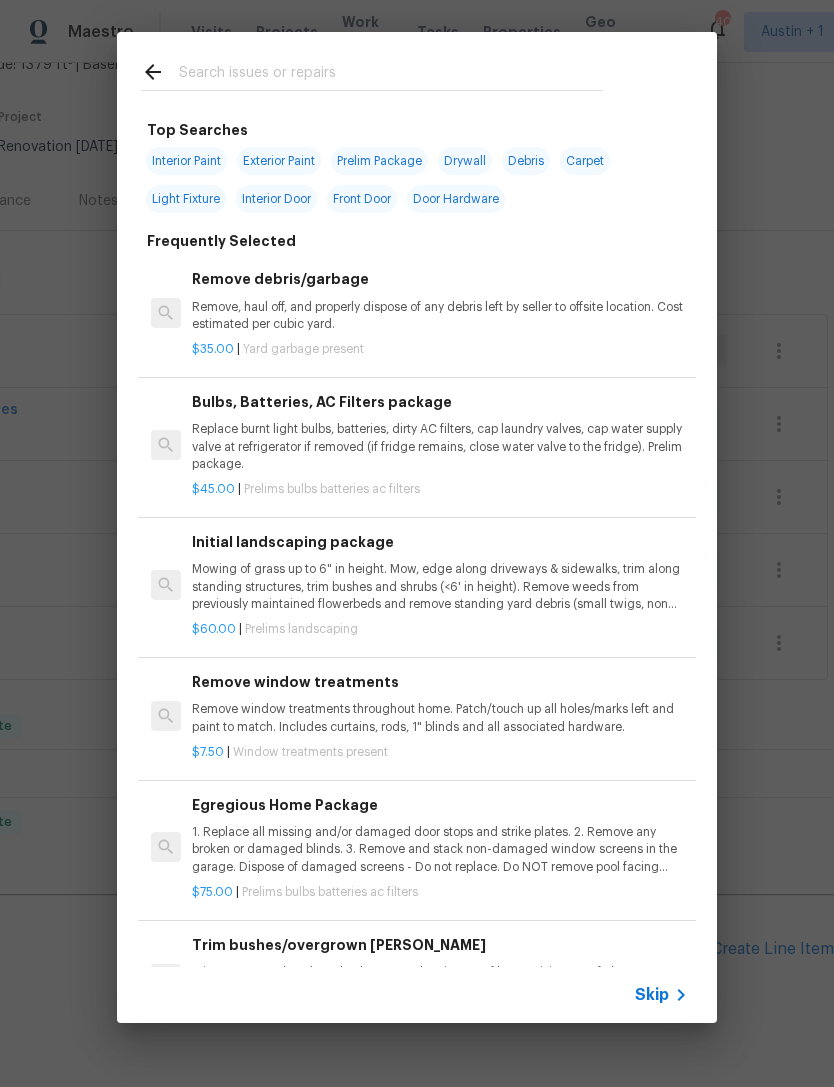 click at bounding box center (391, 75) 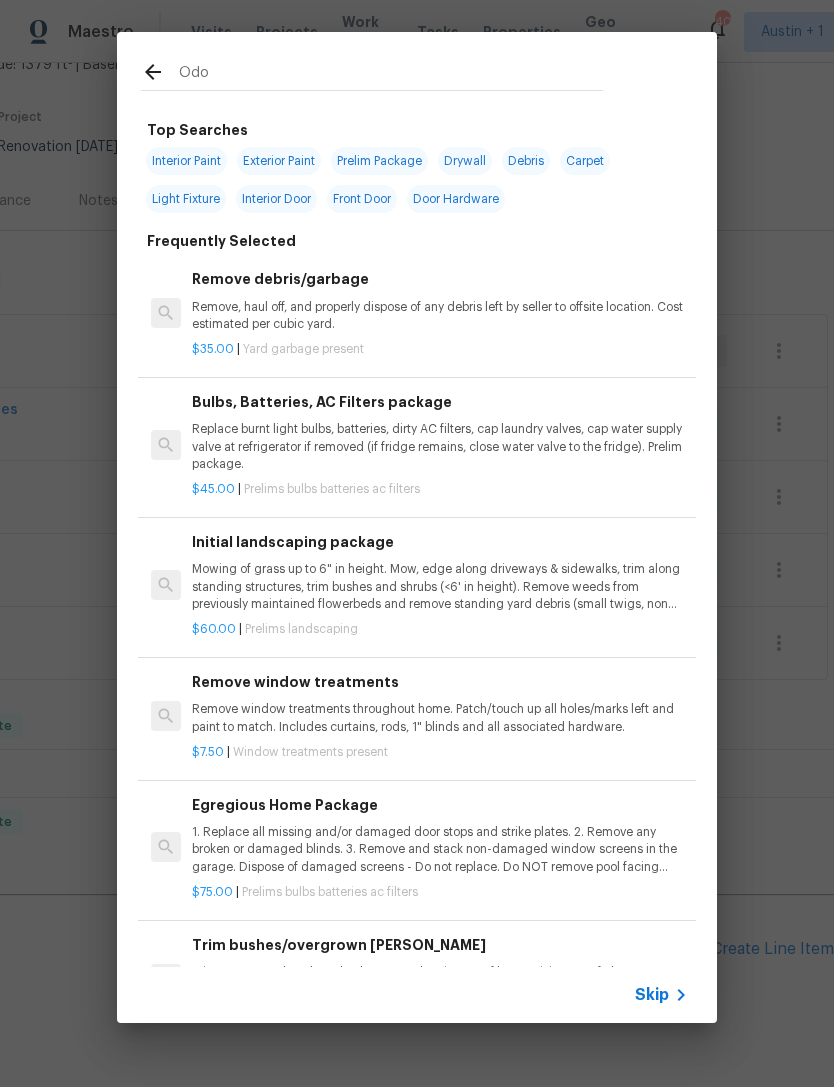 type on "Odor" 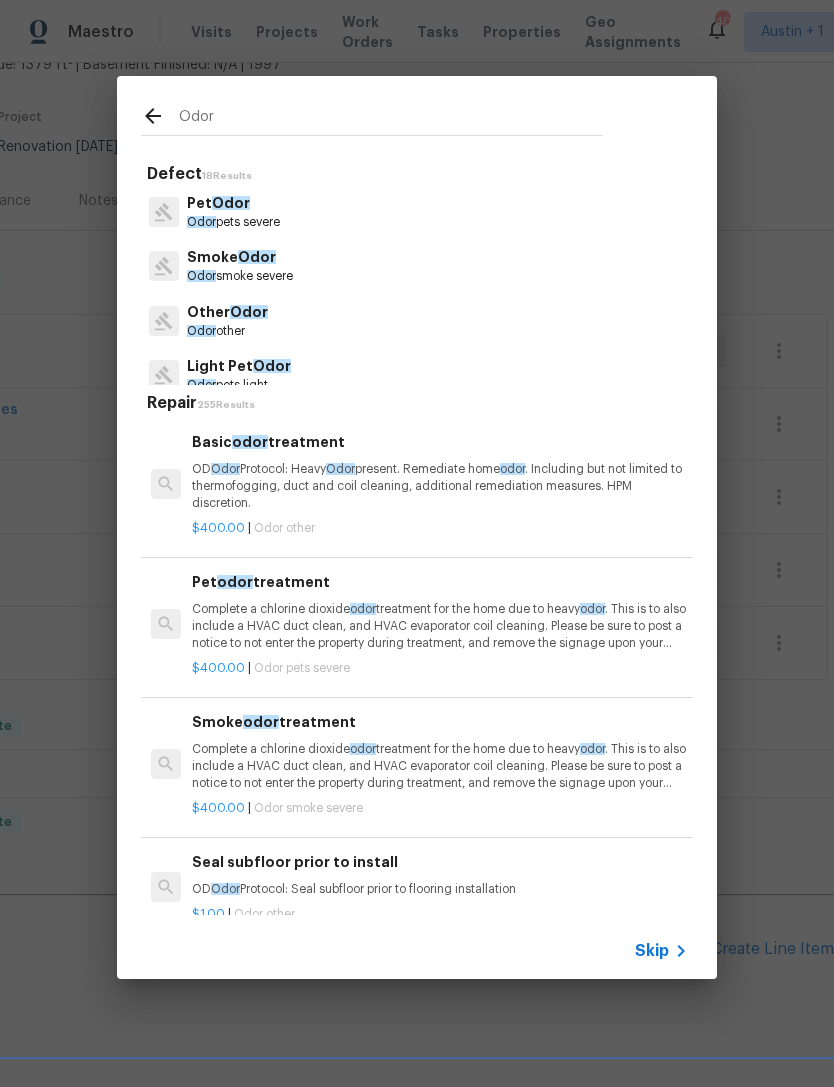 click on "Odor  smoke severe" at bounding box center [240, 276] 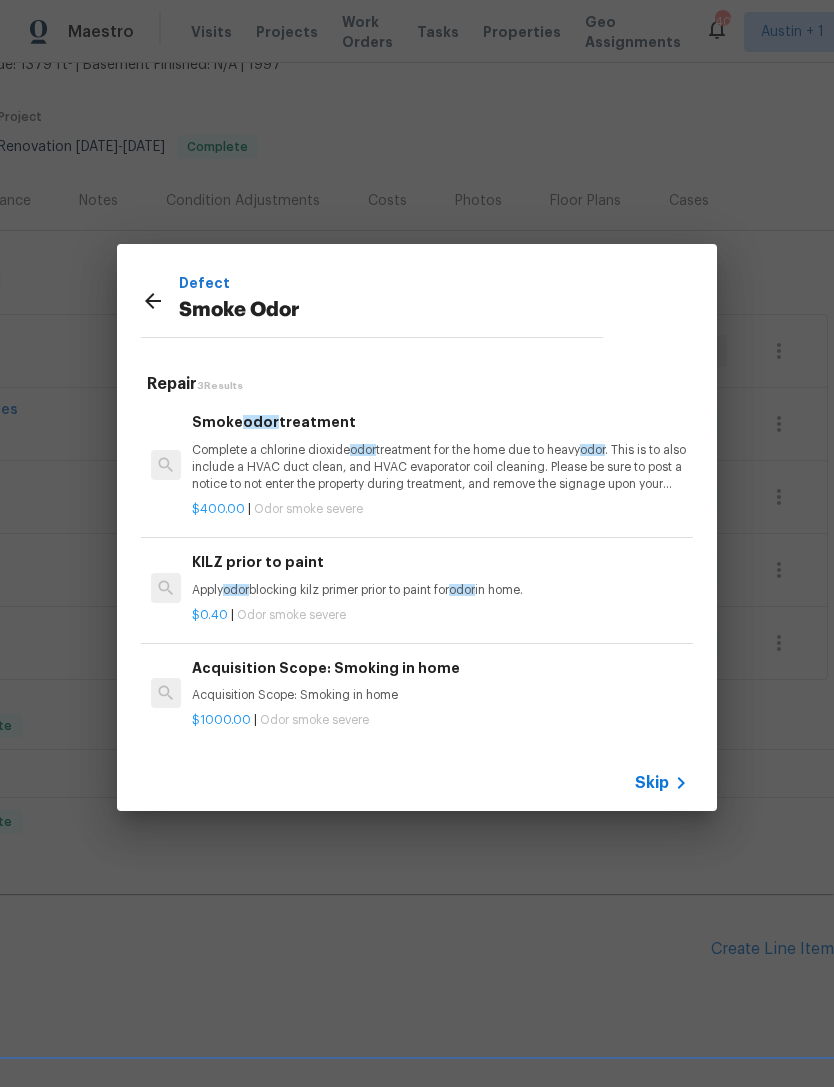 click on "Complete a chlorine dioxide  odor  treatment for the home due to heavy  odor . This is to also include a HVAC duct clean, and HVAC evaporator coil cleaning. Please be sure to post a notice to not enter the property during treatment, and remove the signage upon your return." at bounding box center (440, 467) 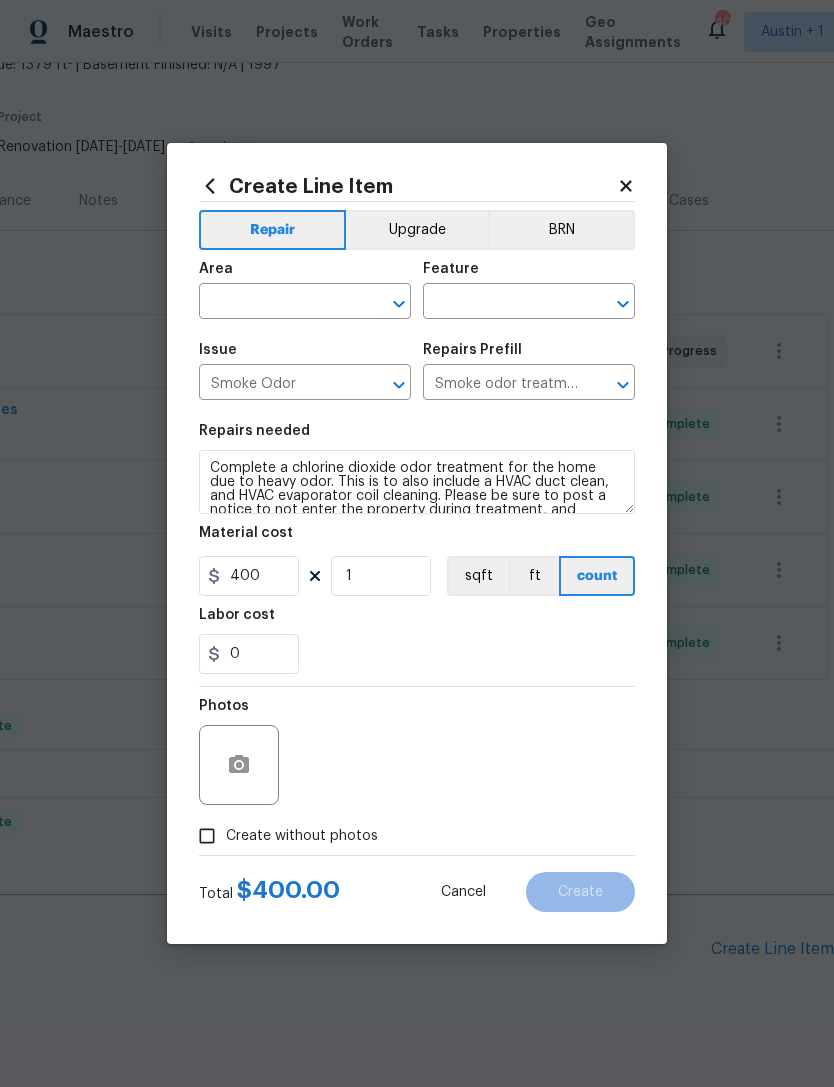 click at bounding box center (277, 303) 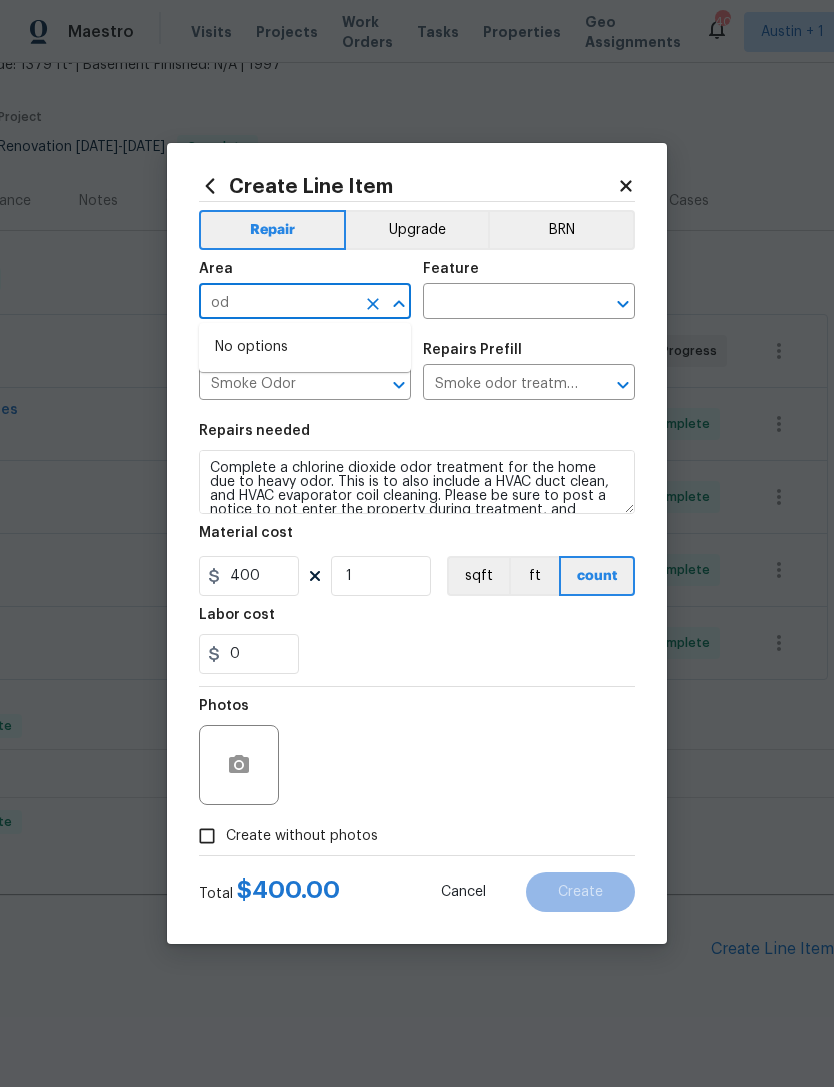 type on "o" 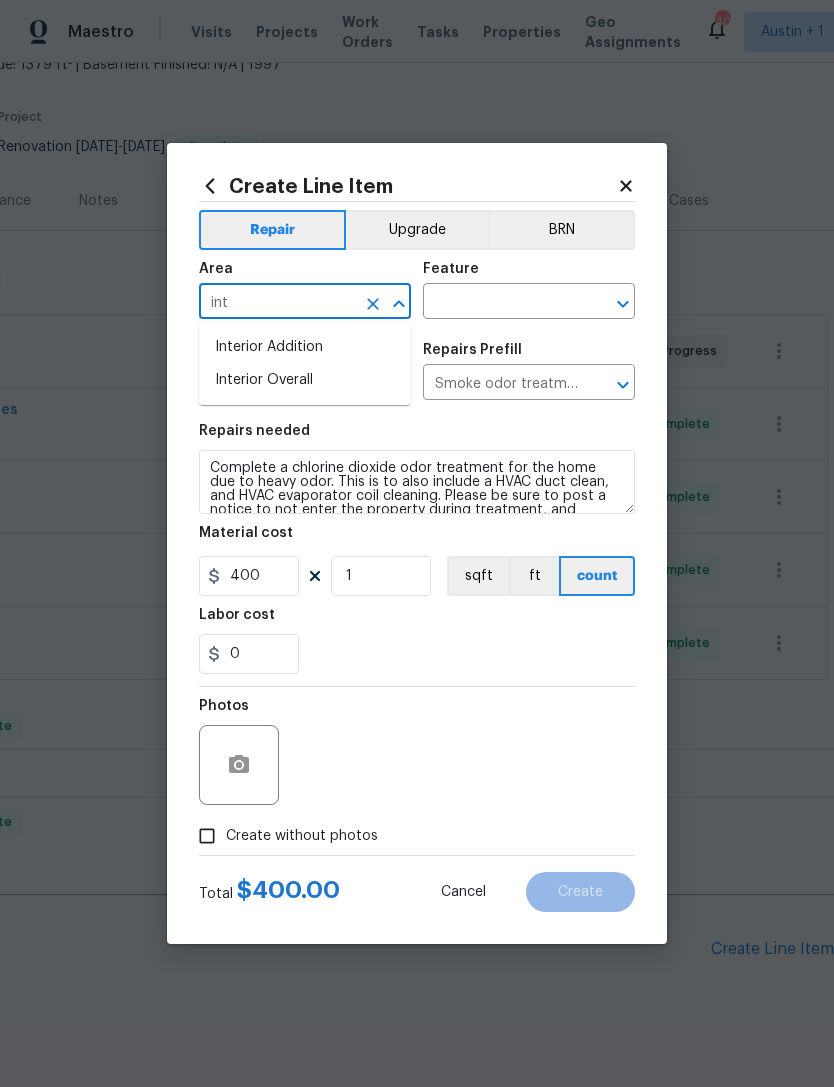 click on "Interior Overall" at bounding box center (305, 380) 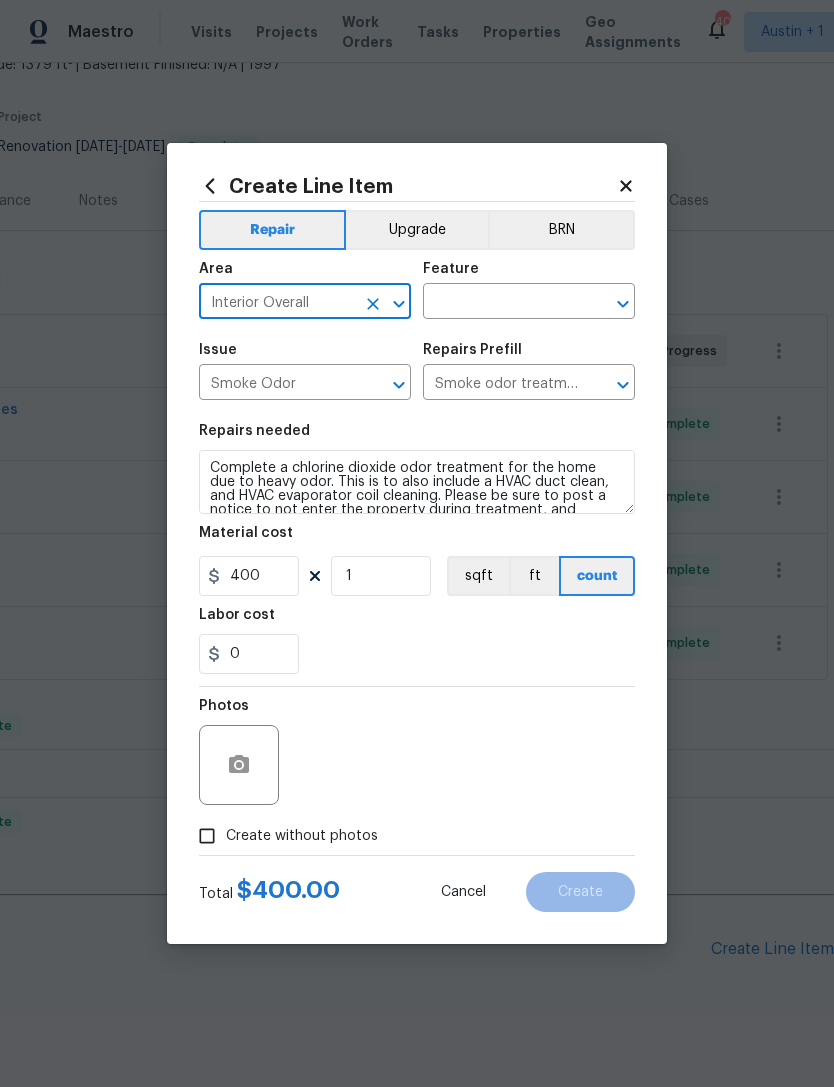 click at bounding box center (501, 303) 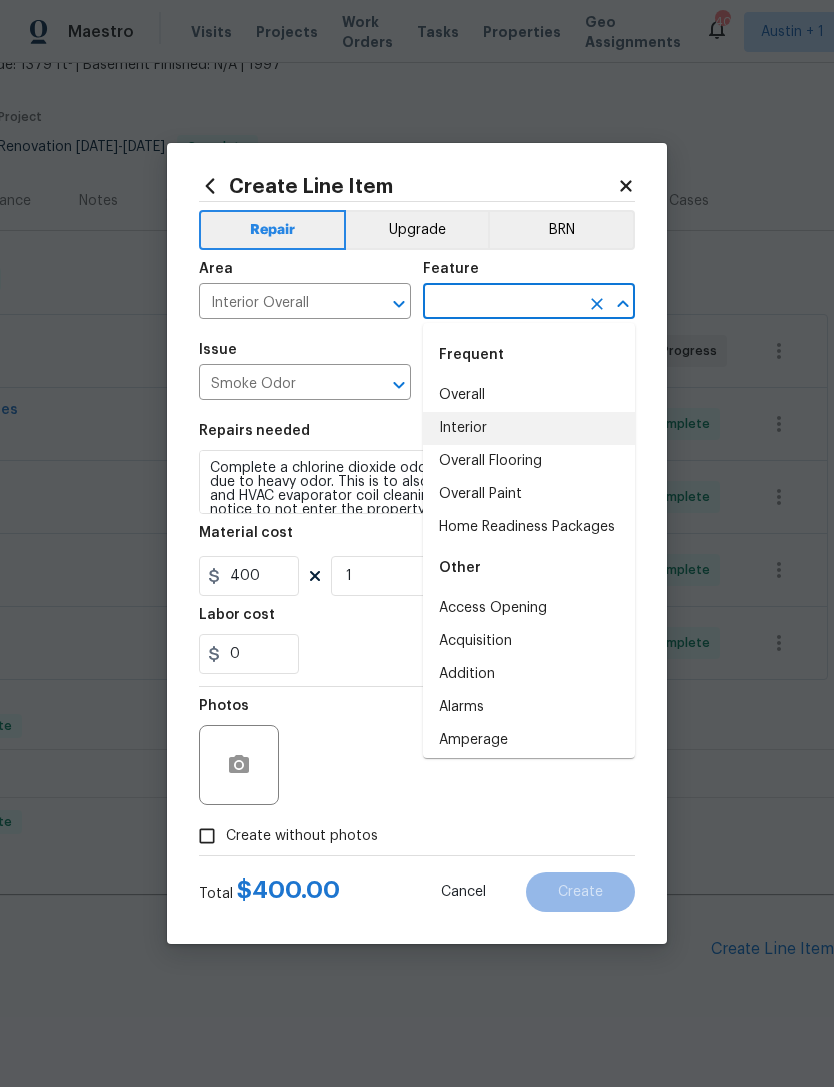 click on "Interior" at bounding box center (529, 428) 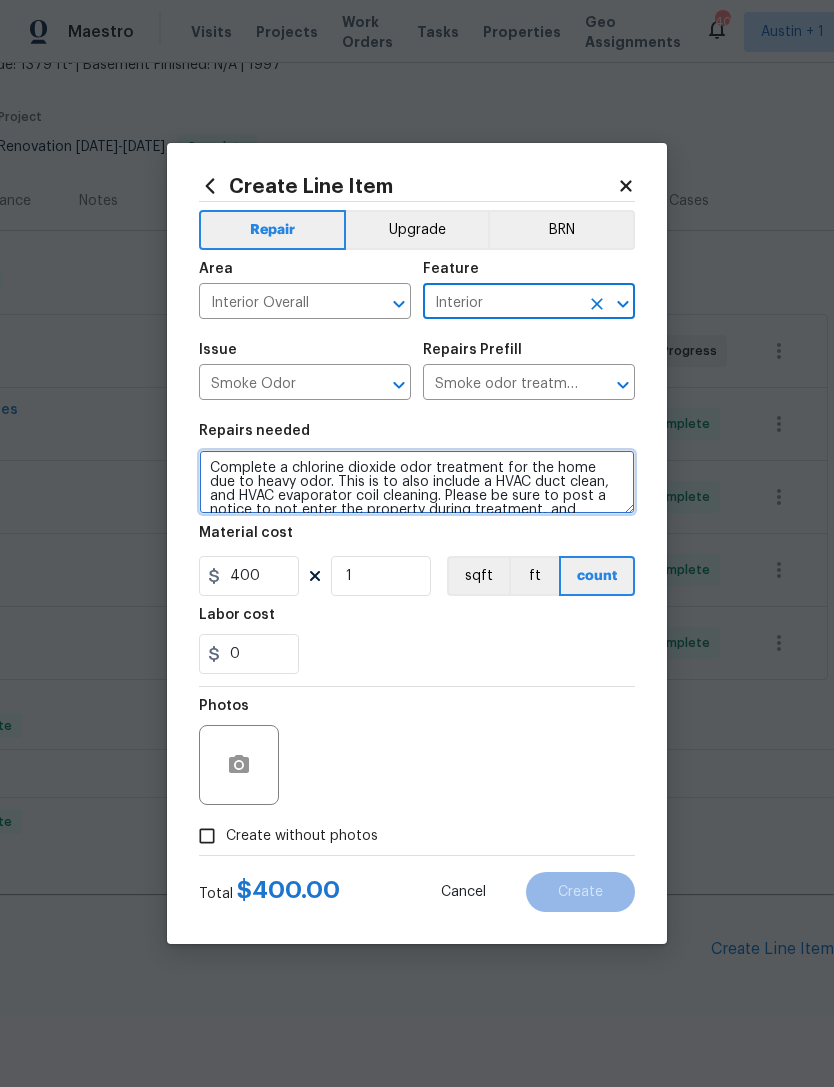 click on "Complete a chlorine dioxide odor treatment for the home due to heavy odor. This is to also include a HVAC duct clean, and HVAC evaporator coil cleaning. Please be sure to post a notice to not enter the property during treatment, and remove the signage upon your return." at bounding box center [417, 482] 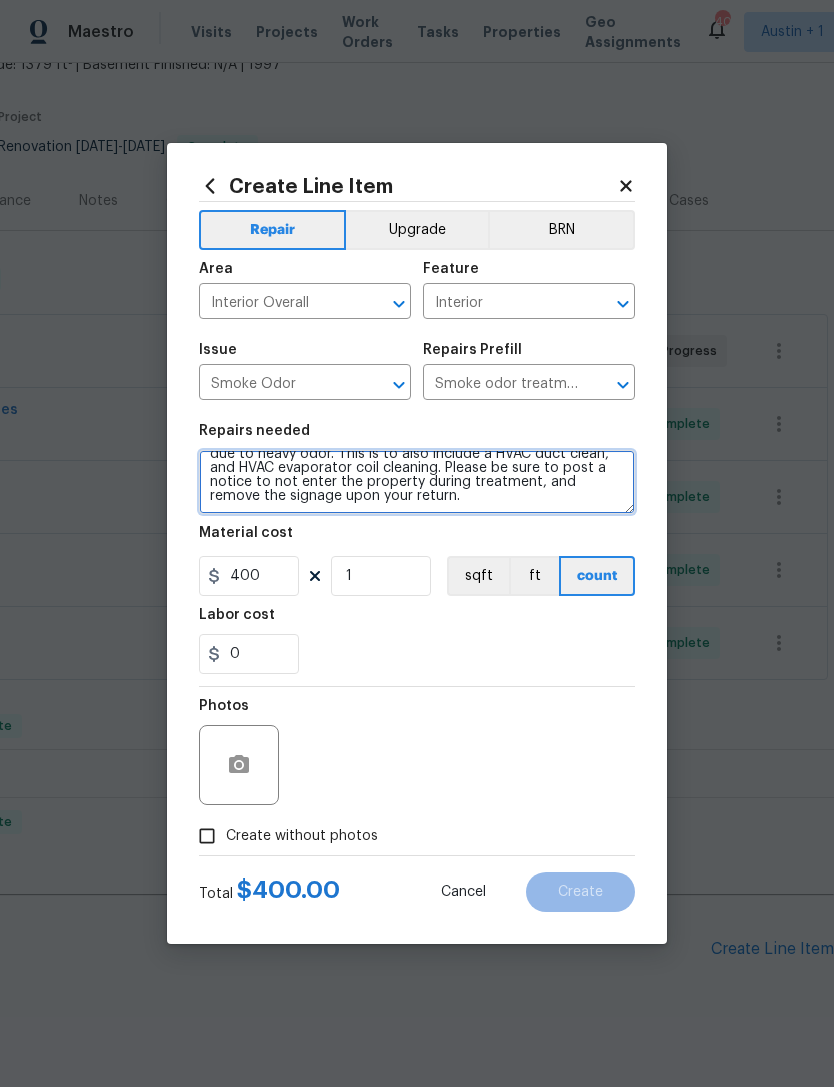 scroll, scrollTop: 28, scrollLeft: 0, axis: vertical 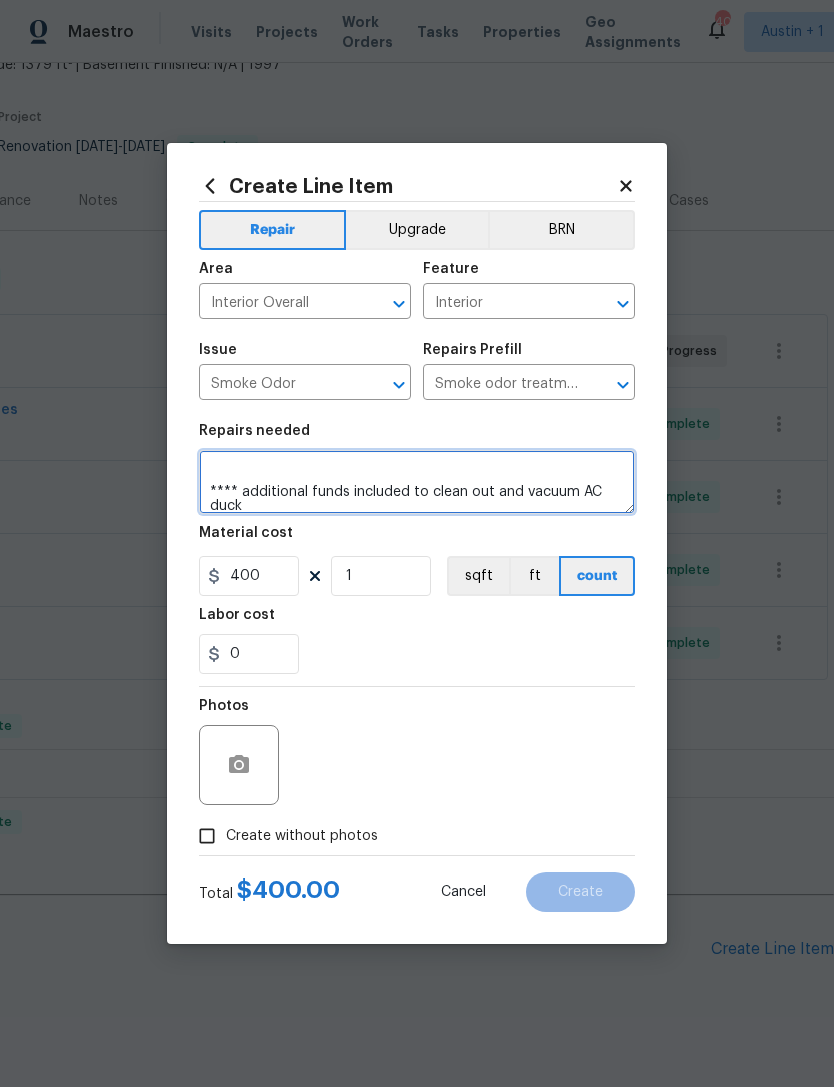 click on "Complete a chlorine dioxide odor treatment for the home due to heavy odor. This is to also include a HVAC duct clean, and HVAC evaporator coil cleaning. Please be sure to post a notice to not enter the property during treatment, and remove the signage upon your return.
**** additional funds included to clean out and vacuum AC duck" at bounding box center [417, 482] 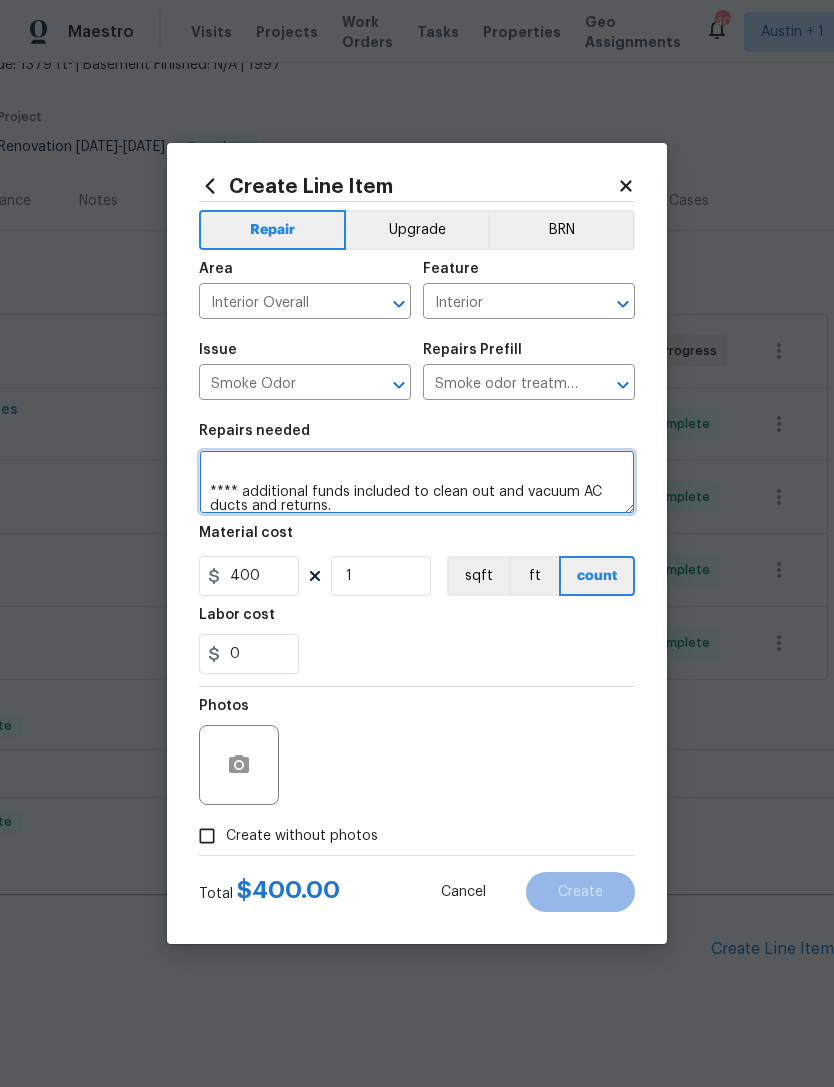 type on "Complete a chlorine dioxide odor treatment for the home due to heavy odor. This is to also include a HVAC duct clean, and HVAC evaporator coil cleaning. Please be sure to post a notice to not enter the property during treatment, and remove the signage upon your return.
**** additional funds included to clean out and vacuum AC ducts and returns." 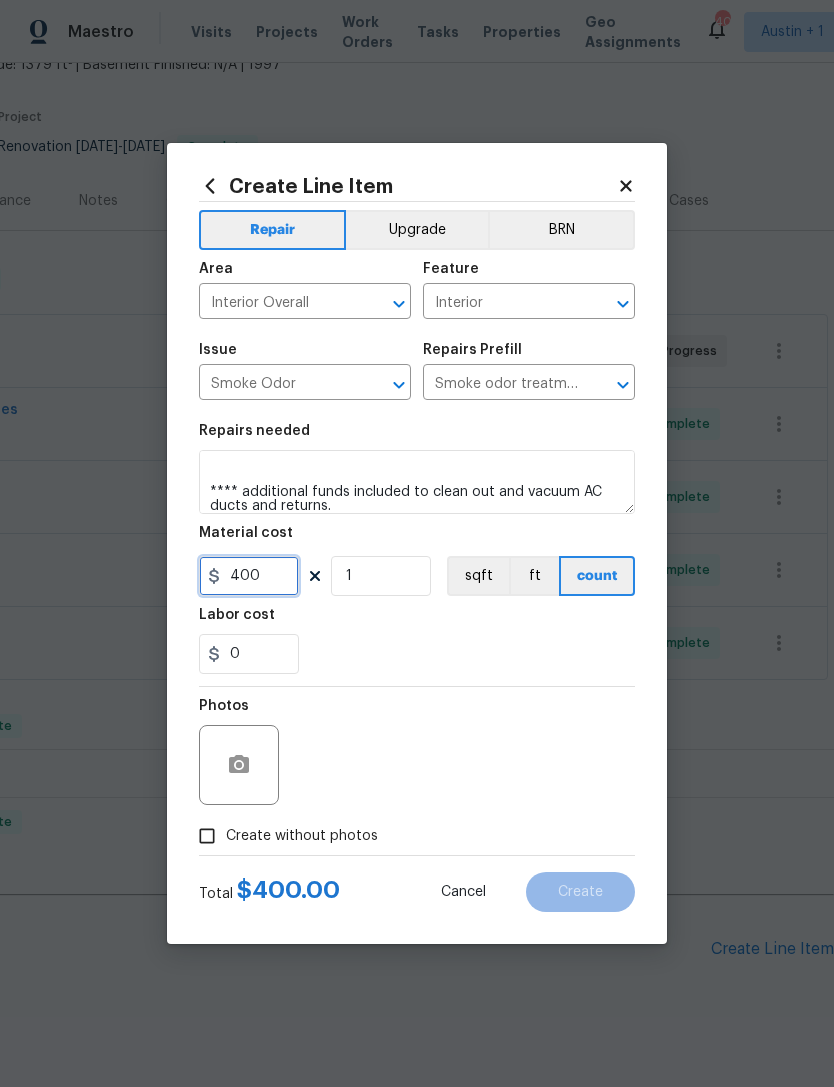 click on "400" at bounding box center (249, 576) 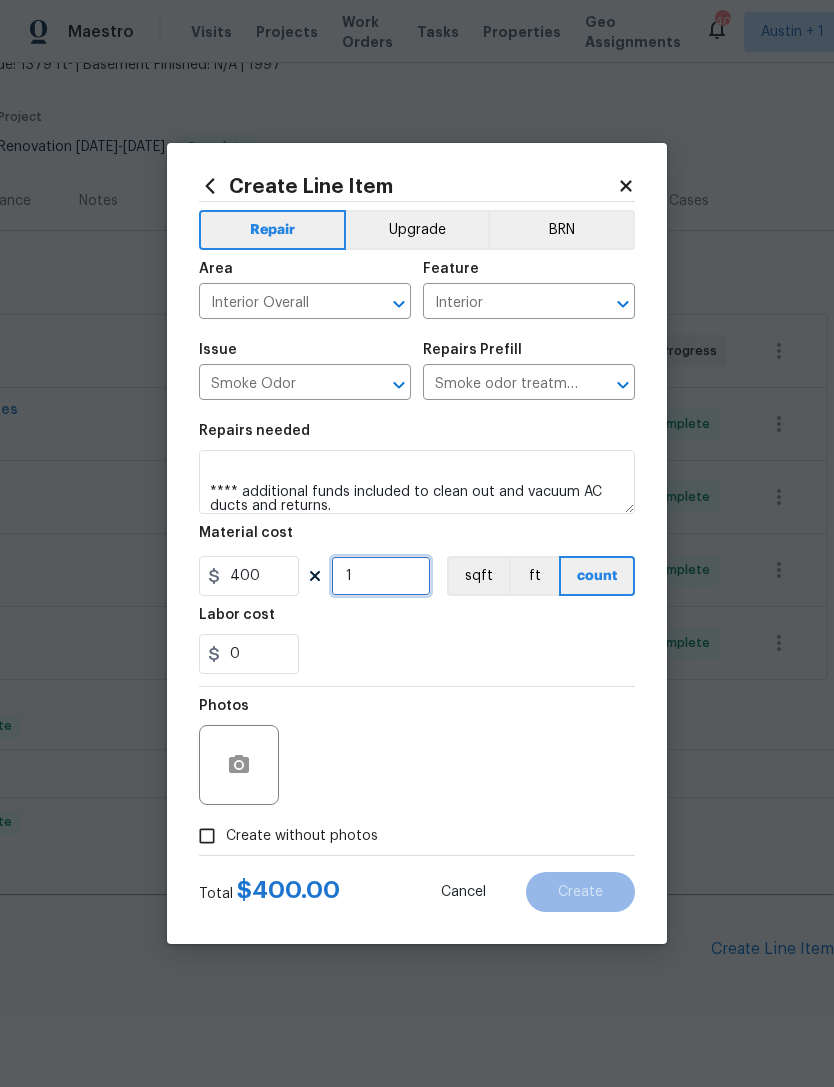 click on "1" at bounding box center [381, 576] 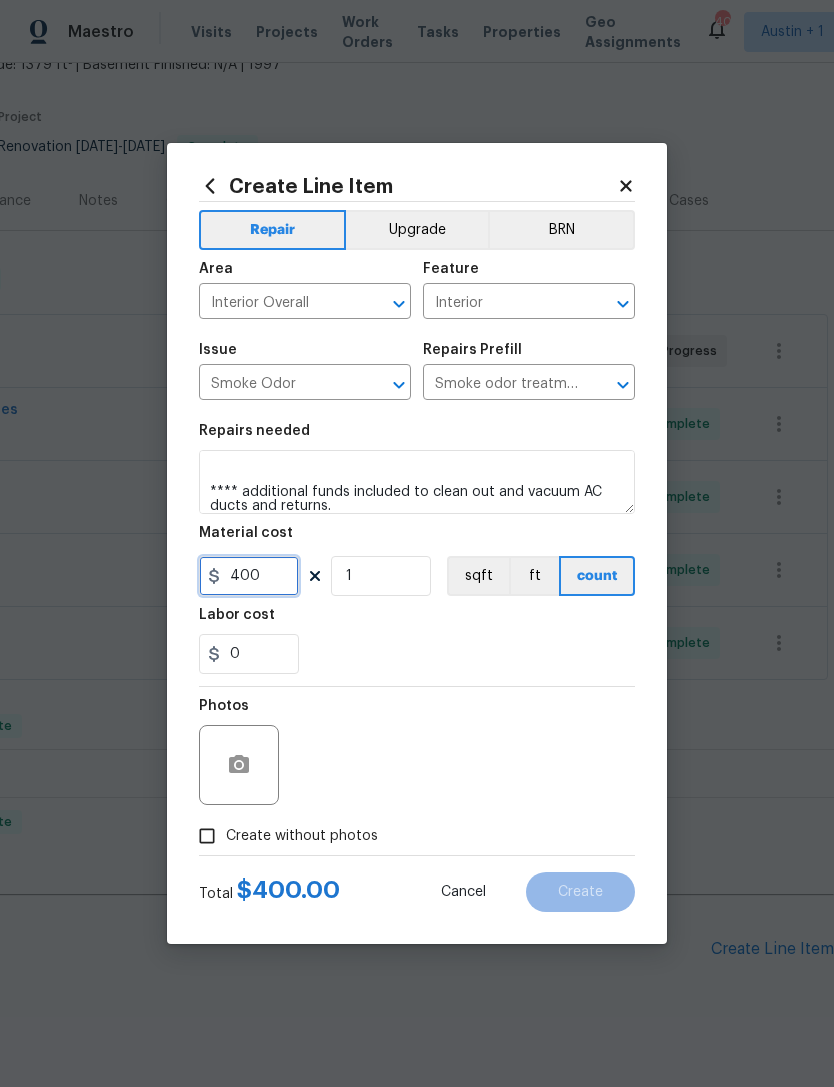 click on "400" at bounding box center (249, 576) 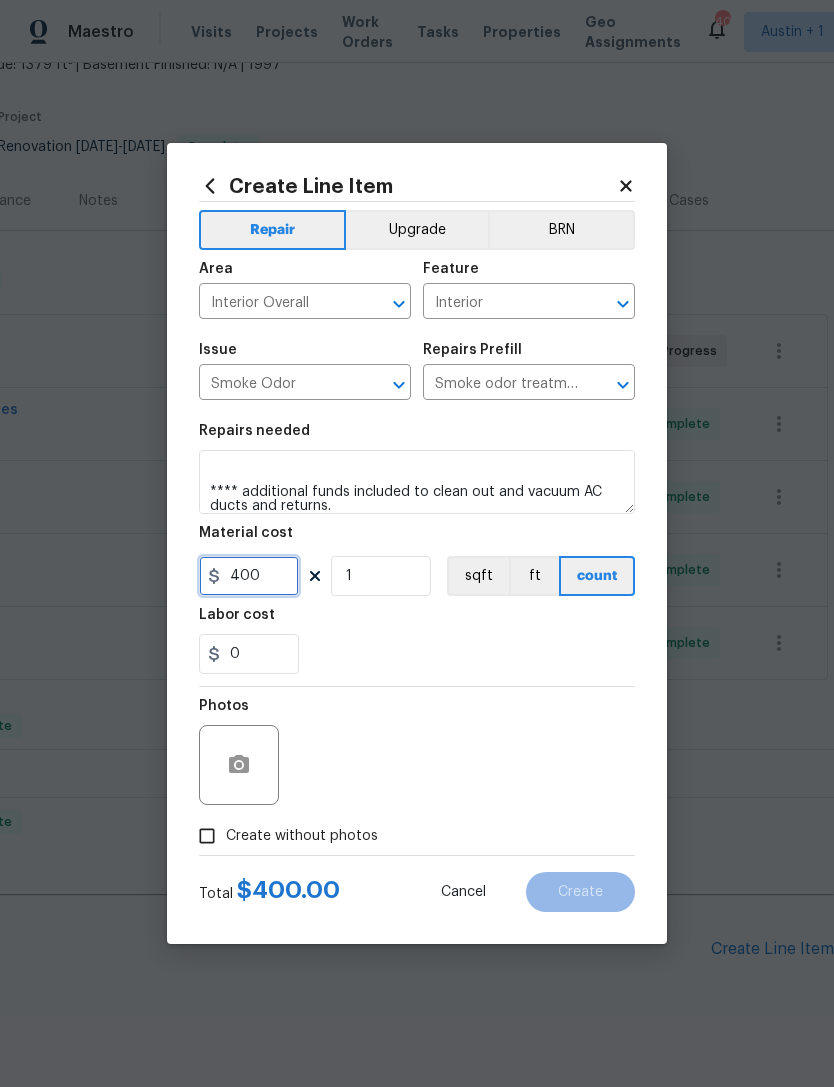 click on "400" at bounding box center [249, 576] 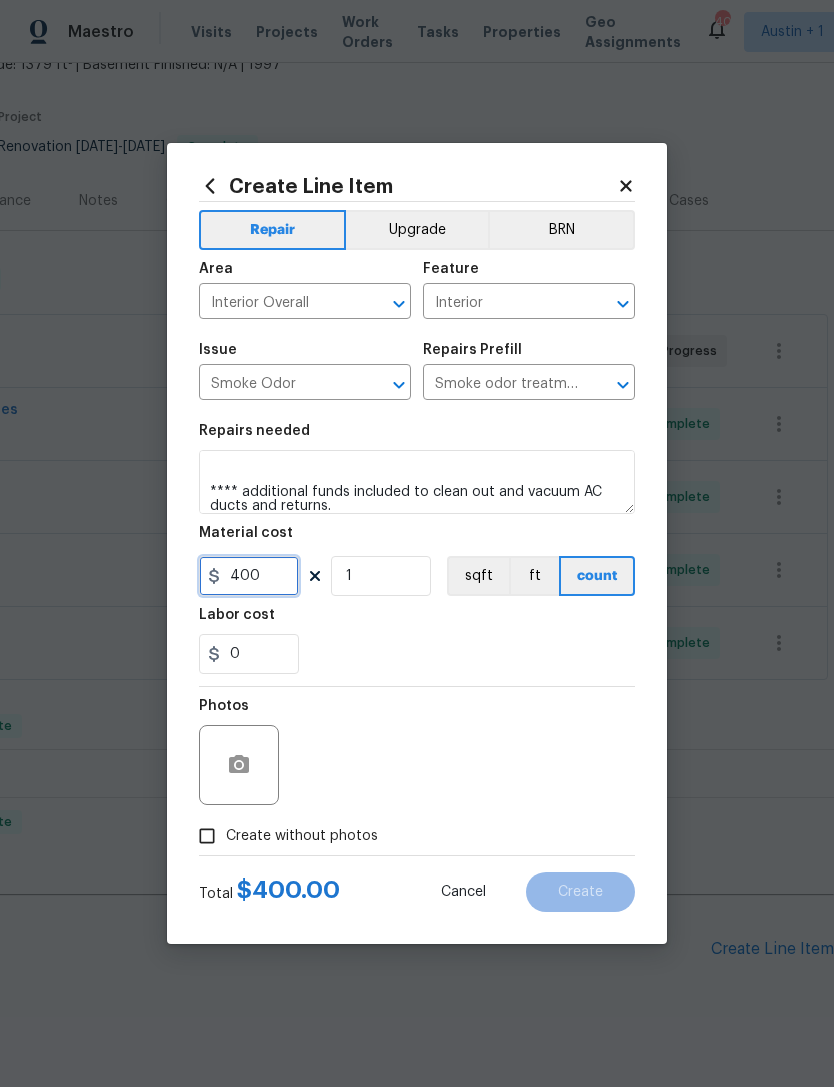 click on "400" at bounding box center (249, 576) 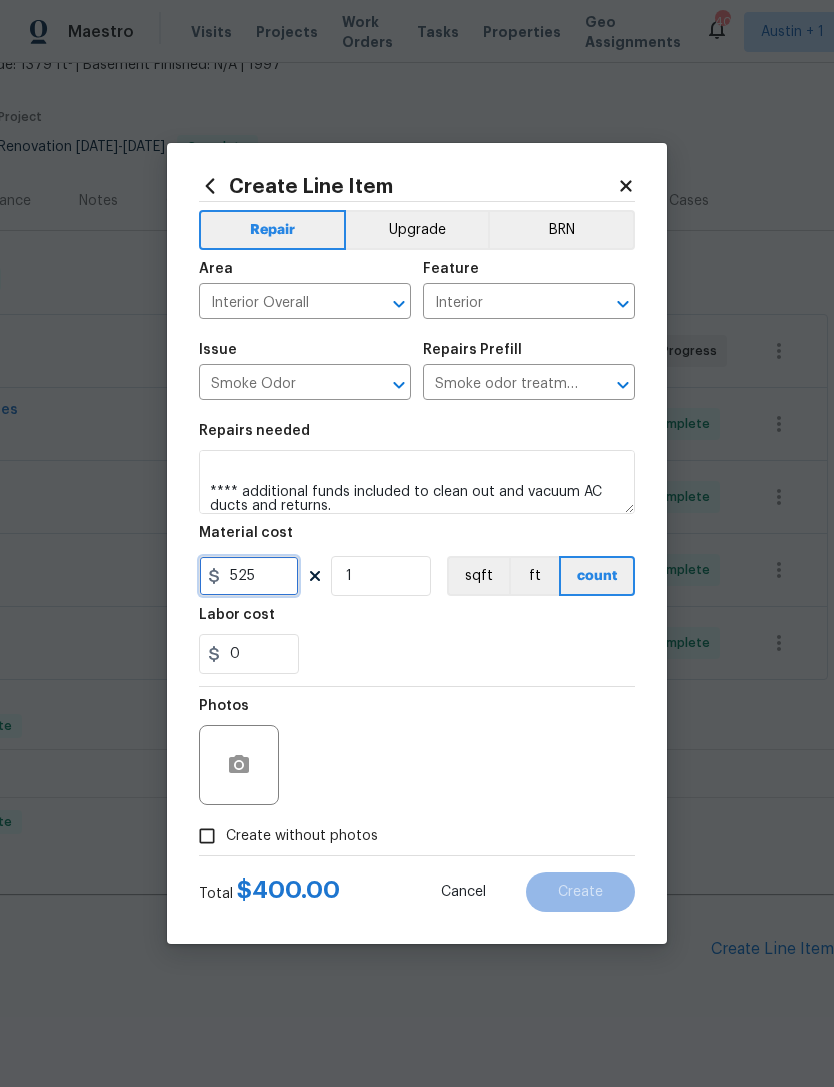 type on "525" 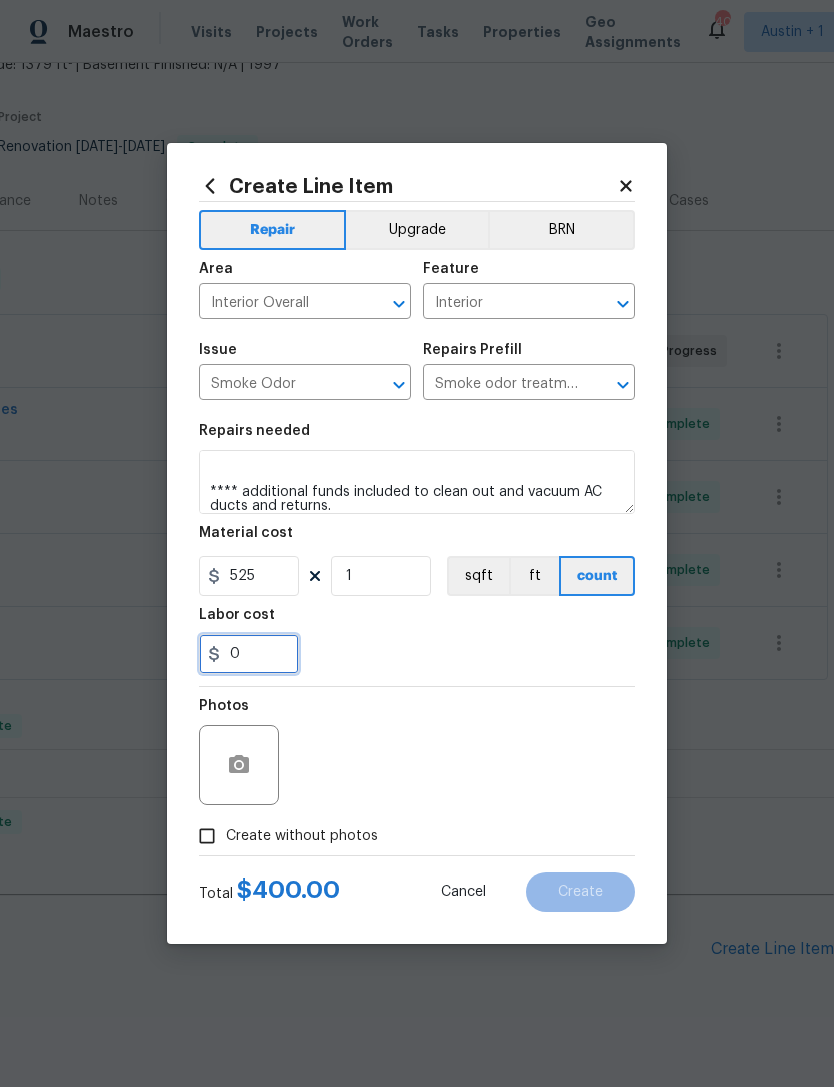 click on "0" at bounding box center [249, 654] 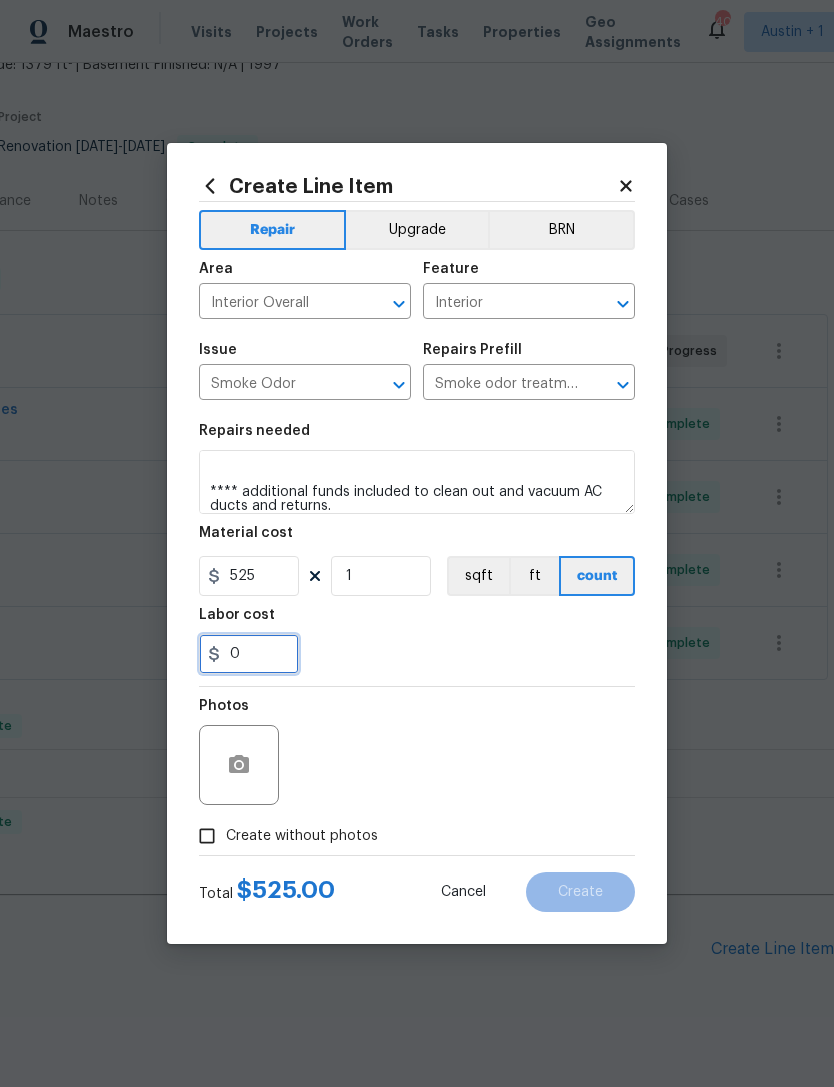 type on "5" 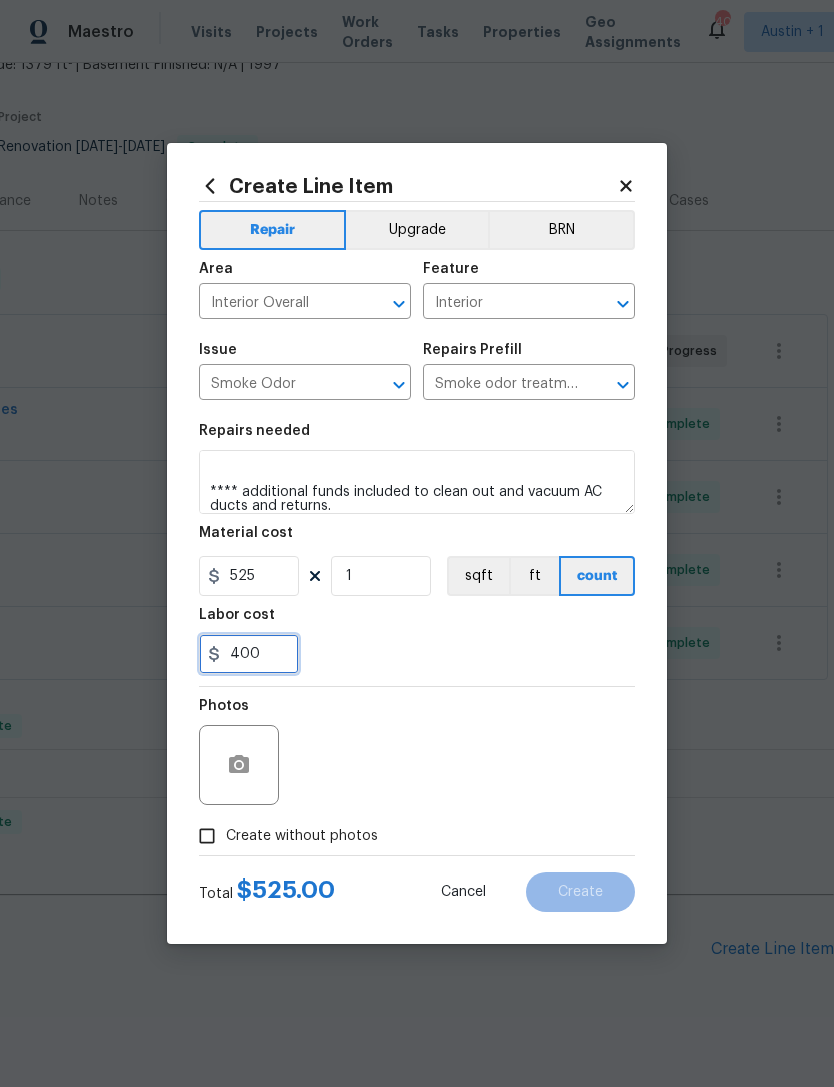 type on "400" 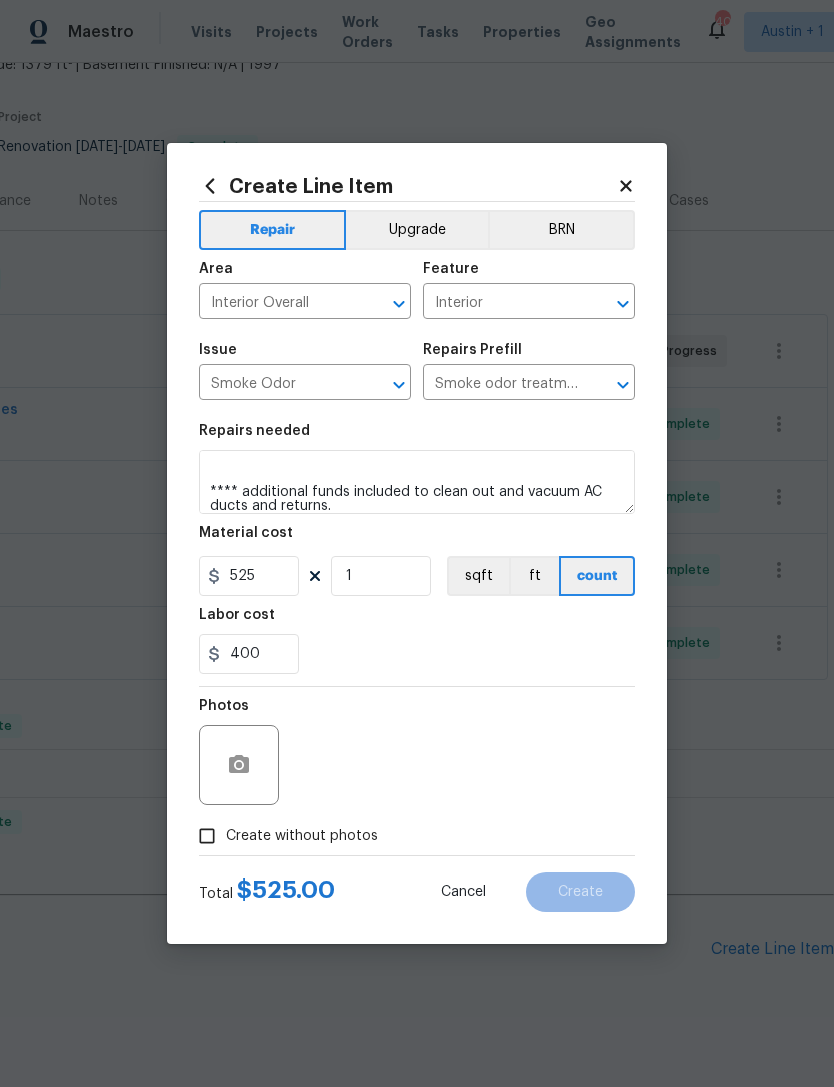 click on "400" at bounding box center [417, 654] 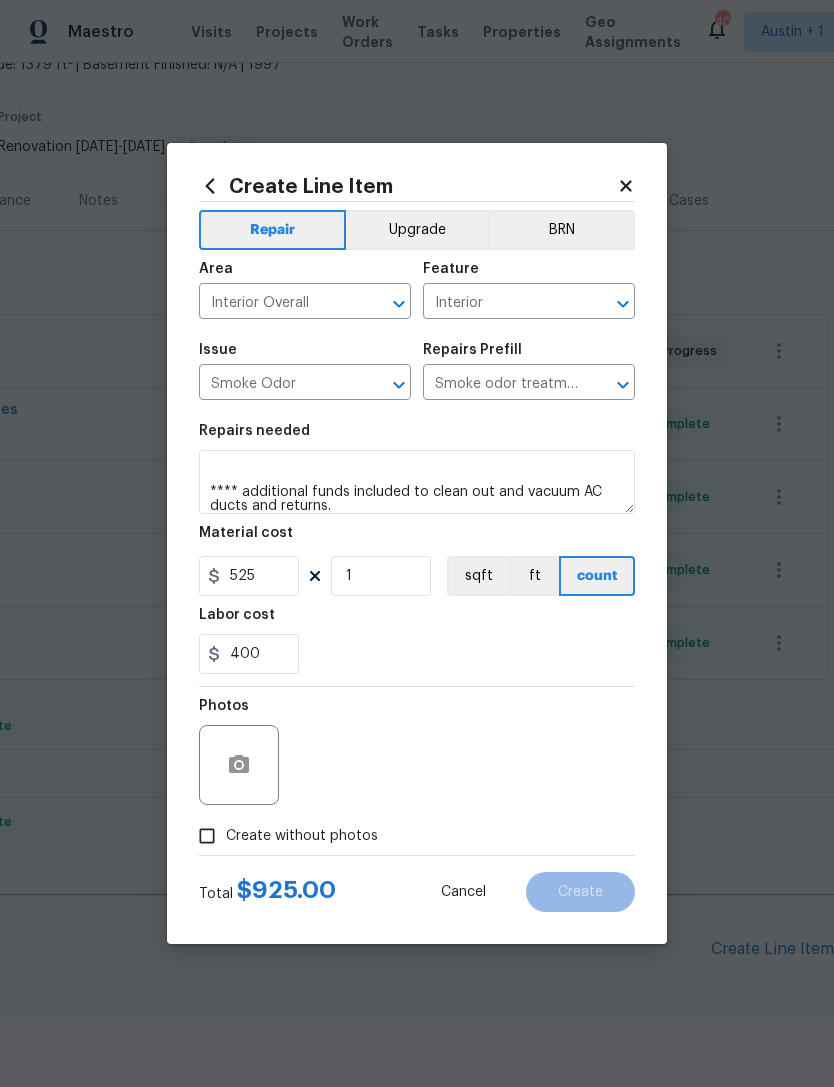 click on "Create without photos" at bounding box center (207, 836) 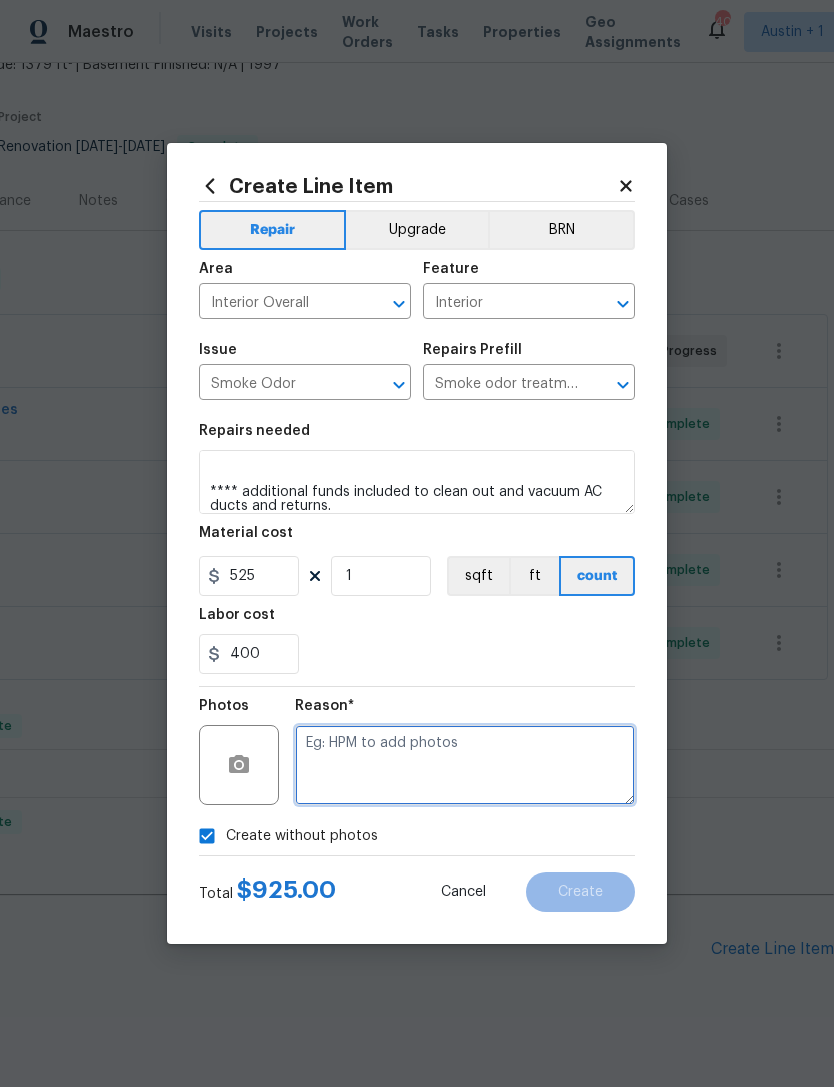 click at bounding box center (465, 765) 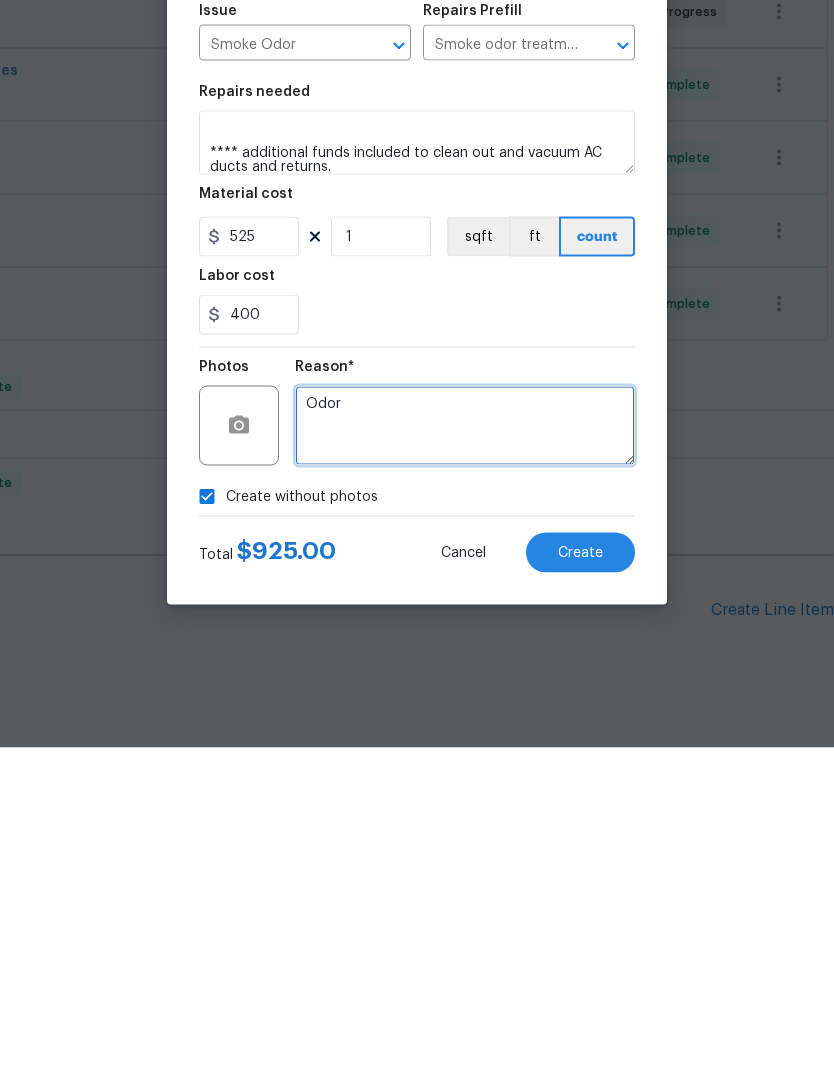 type on "Odor" 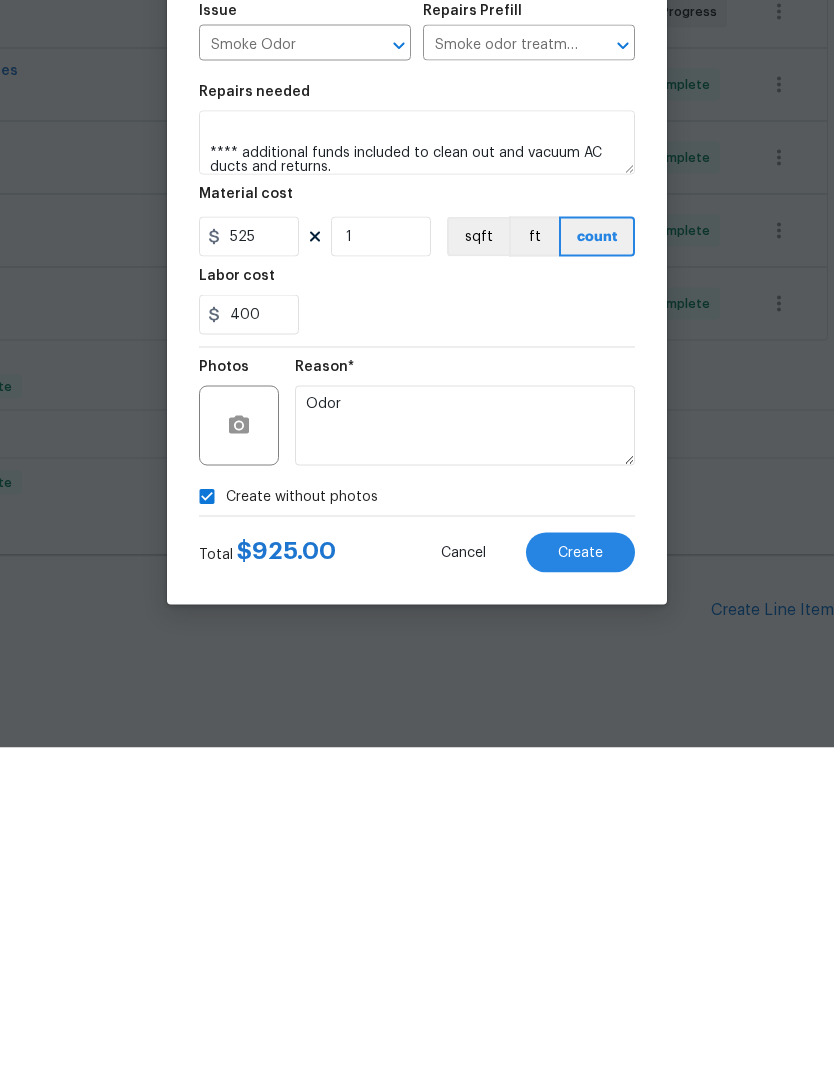 click on "Create" at bounding box center [580, 892] 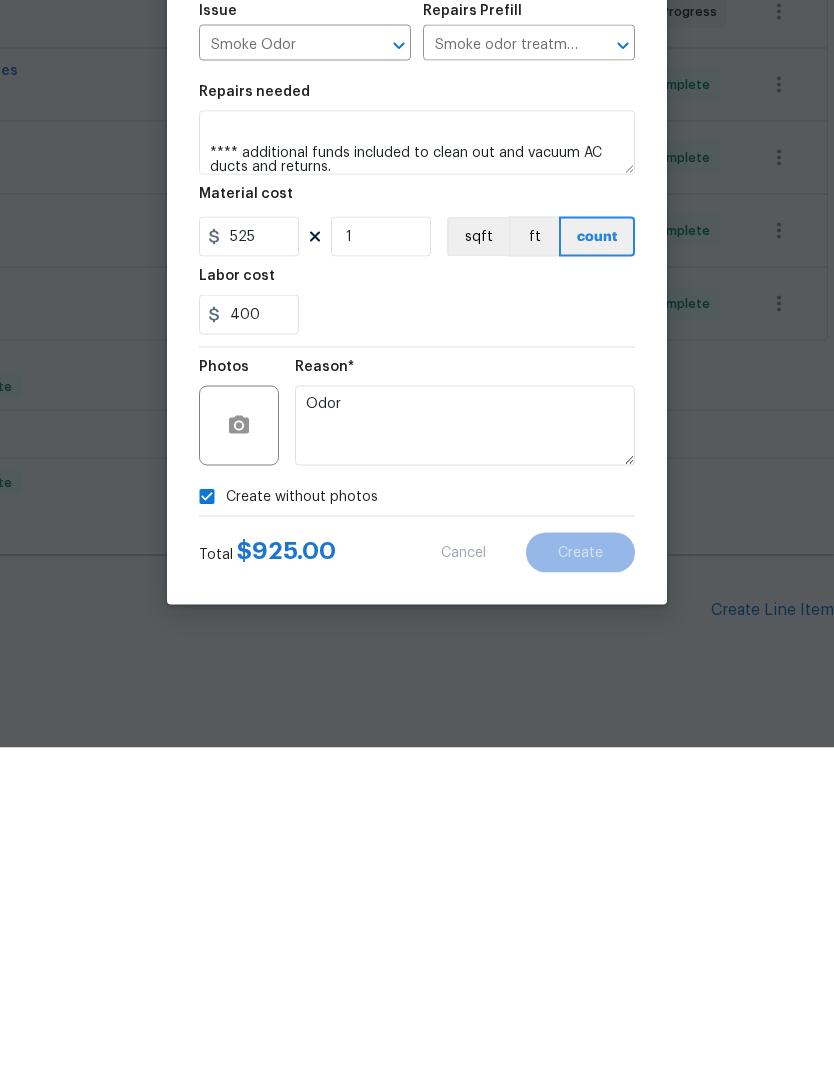 scroll, scrollTop: 64, scrollLeft: 0, axis: vertical 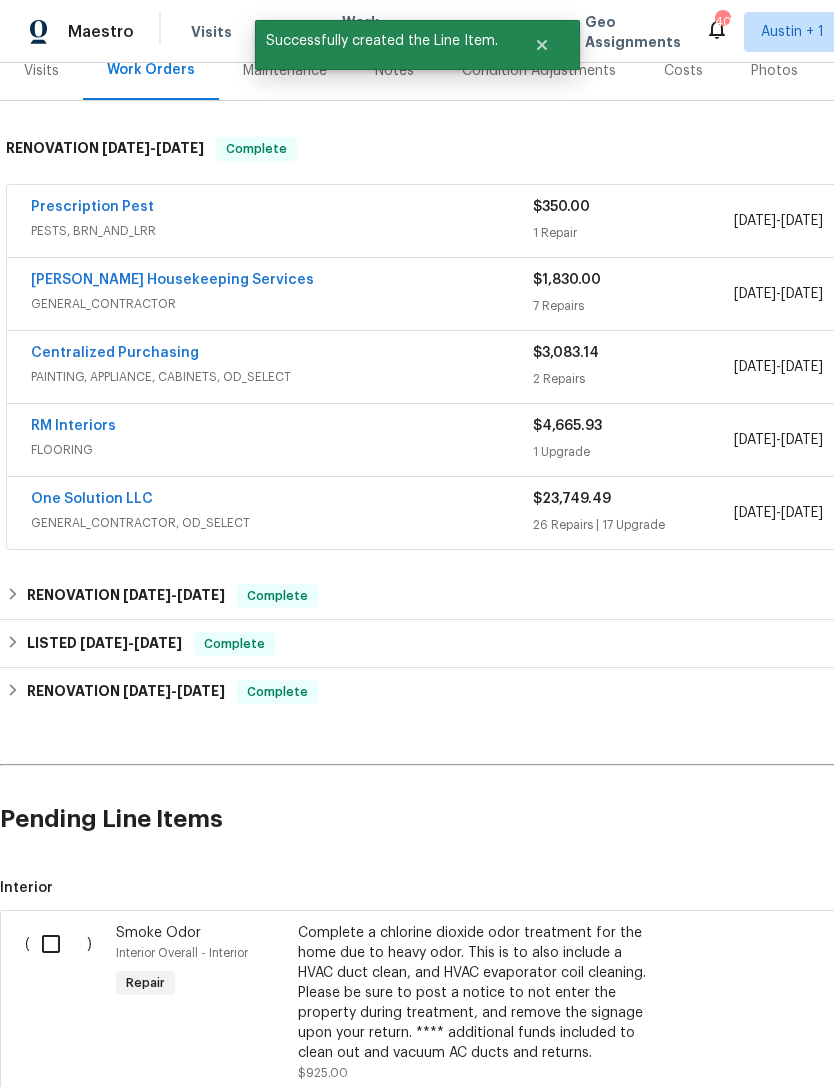 click at bounding box center (58, 944) 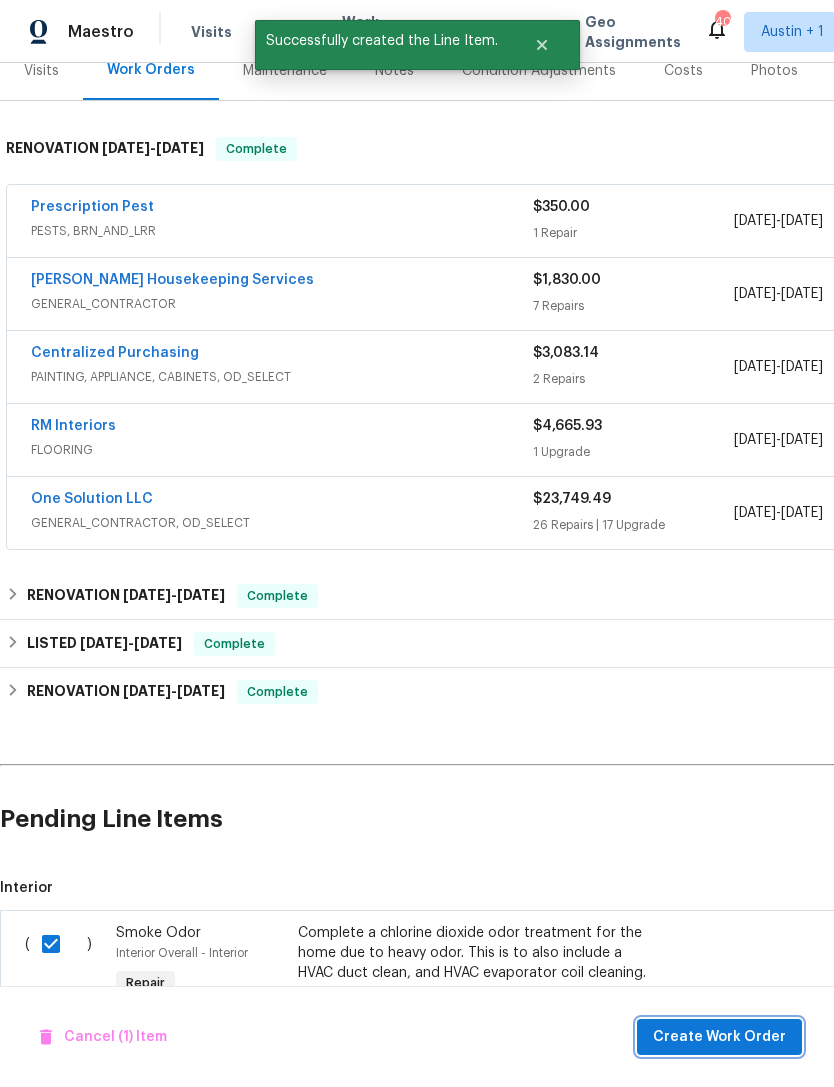 click on "Create Work Order" at bounding box center (719, 1037) 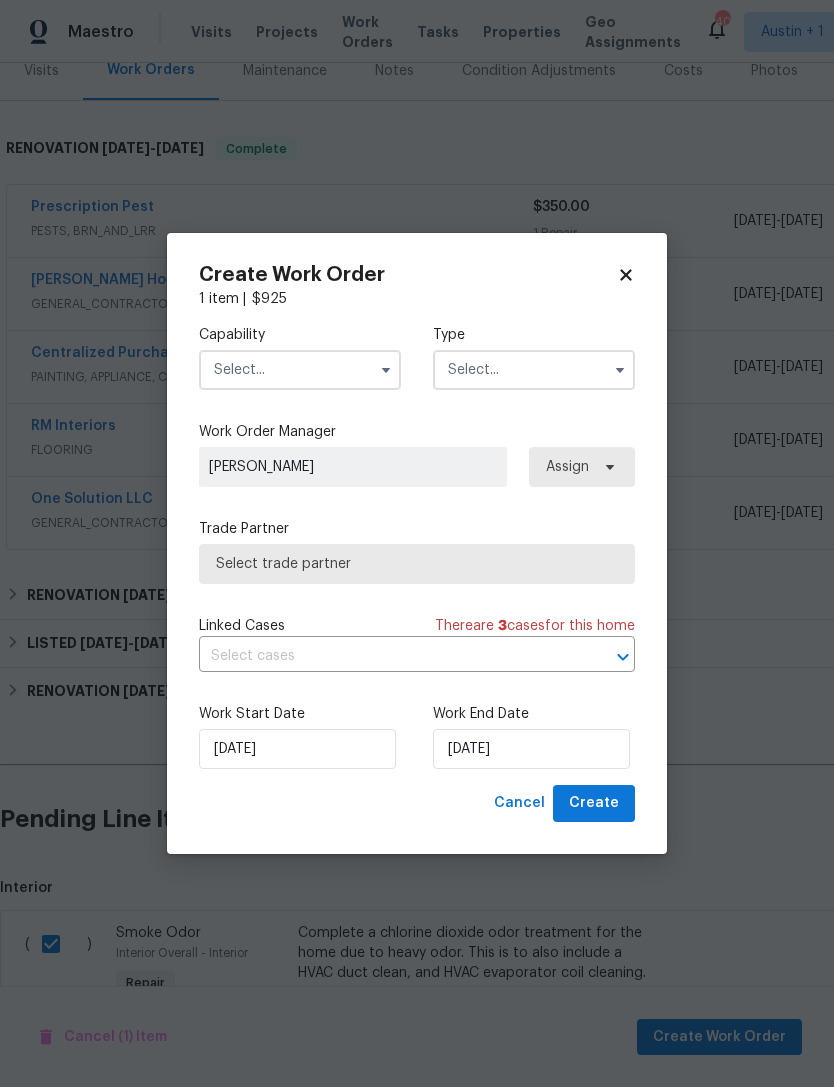 click at bounding box center (300, 370) 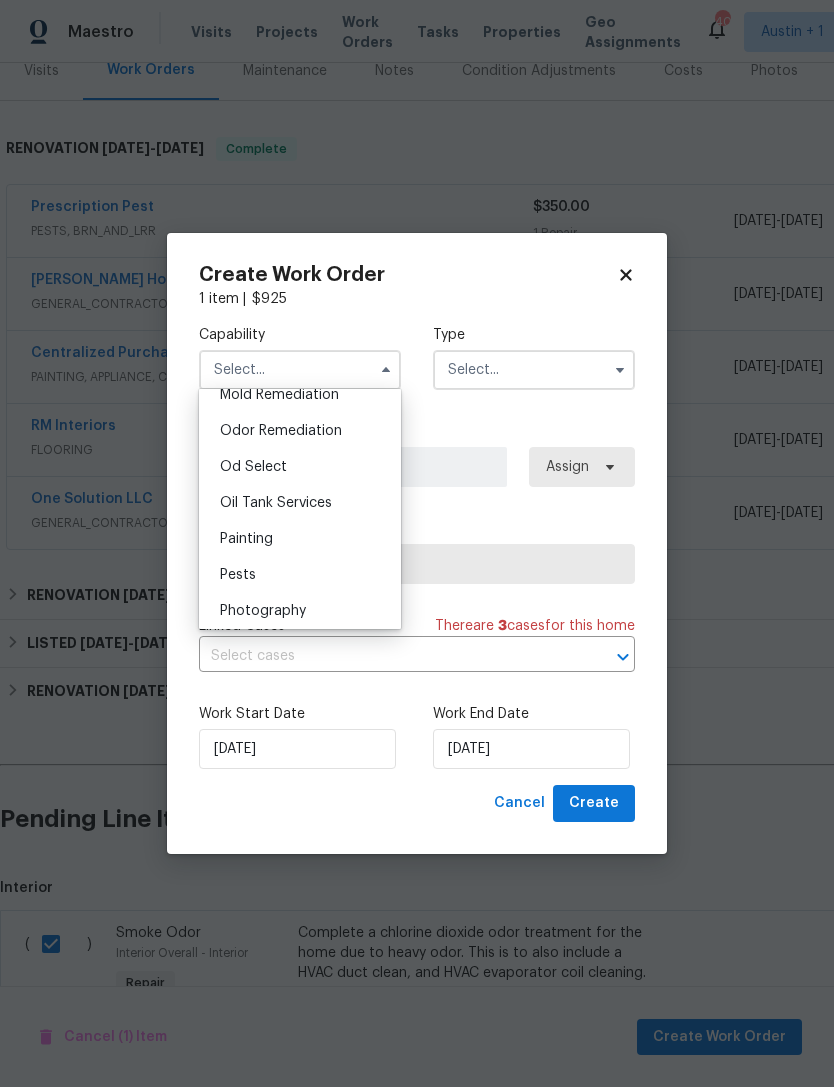 scroll, scrollTop: 1557, scrollLeft: 0, axis: vertical 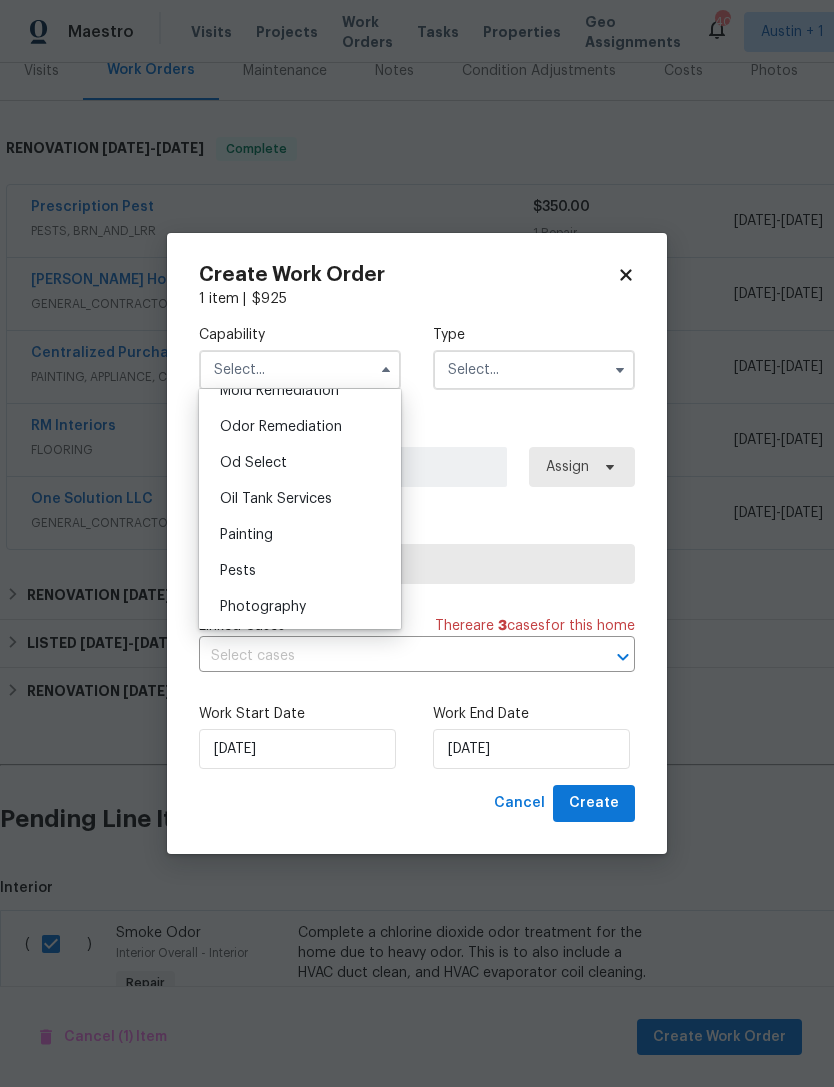 click on "Odor Remediation" at bounding box center (281, 427) 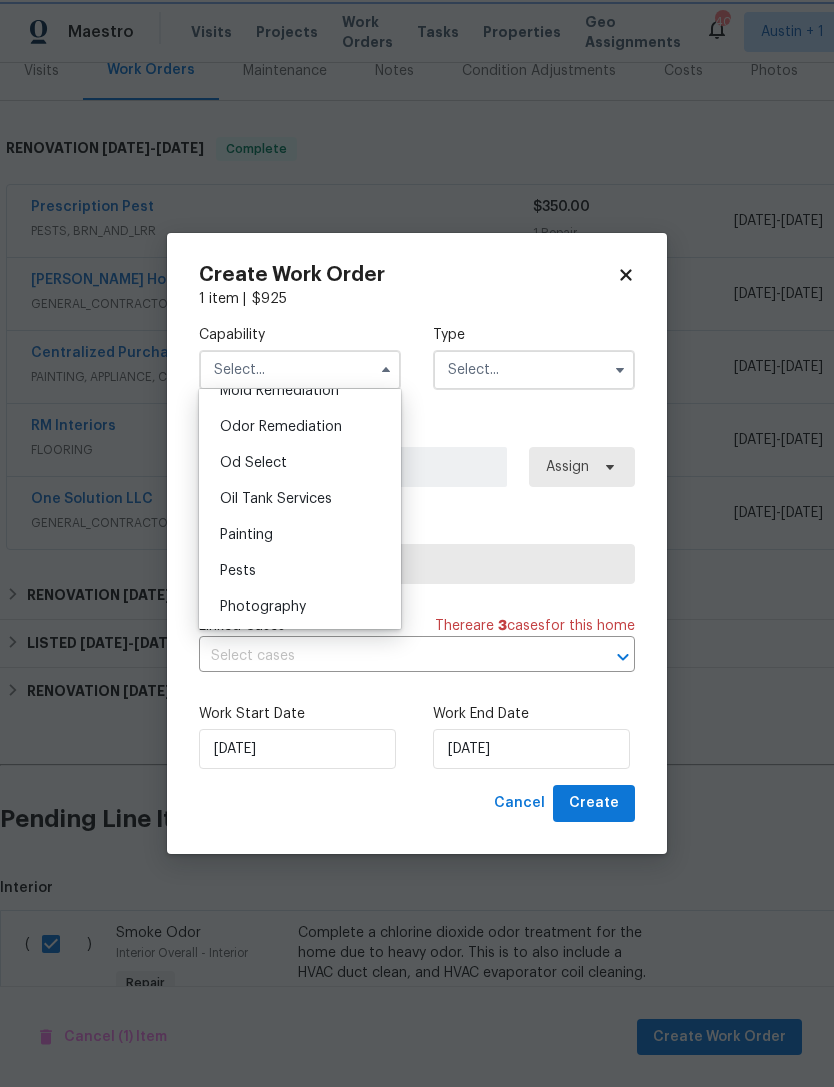 type on "Odor Remediation" 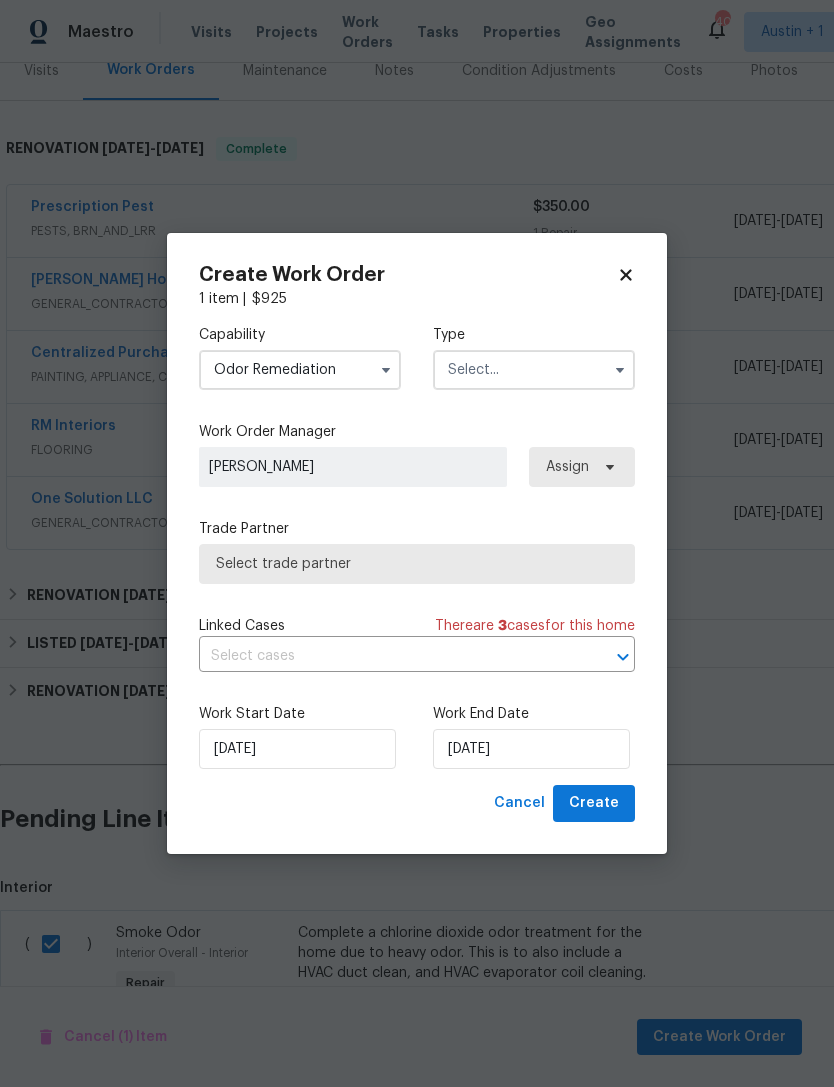 click at bounding box center [534, 370] 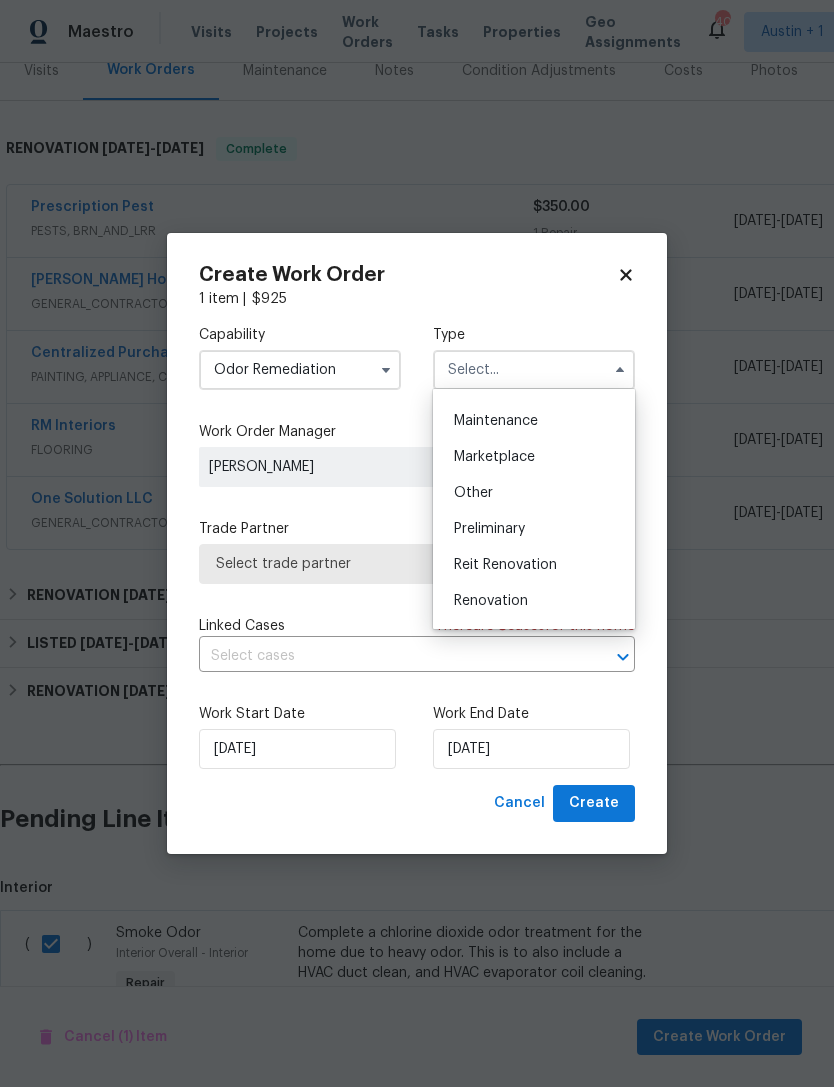scroll, scrollTop: 318, scrollLeft: 0, axis: vertical 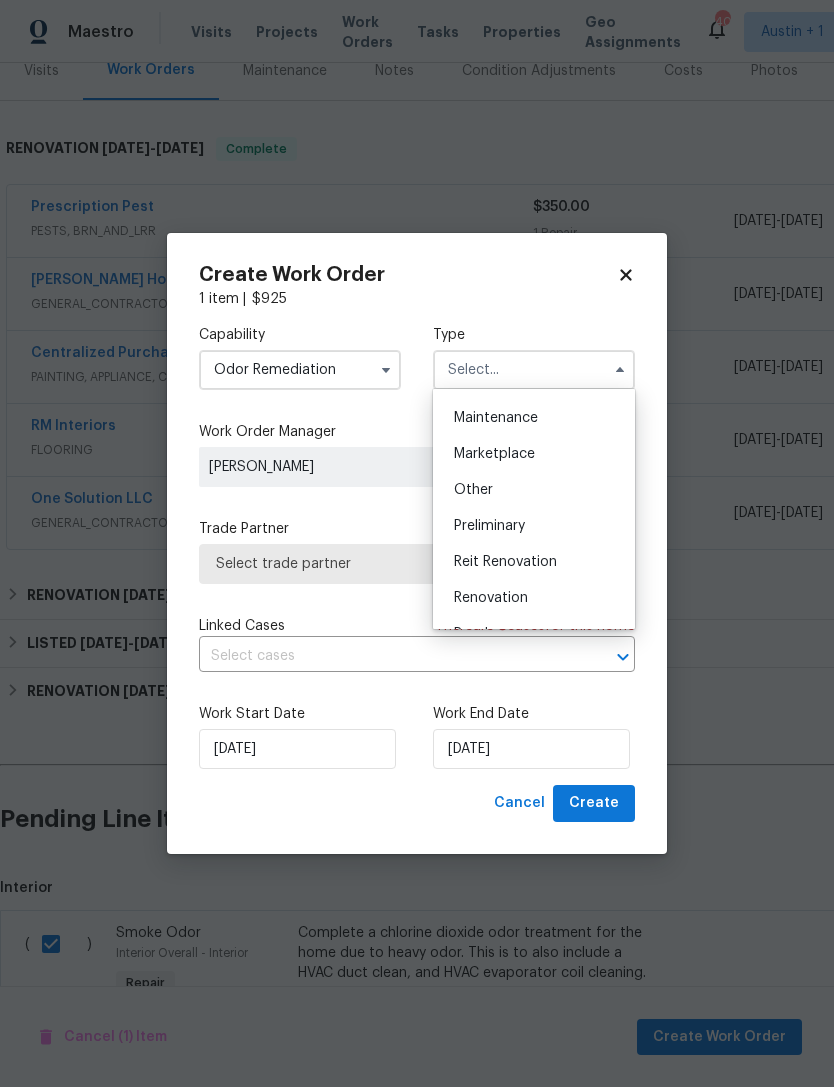 click on "Renovation" at bounding box center (534, 598) 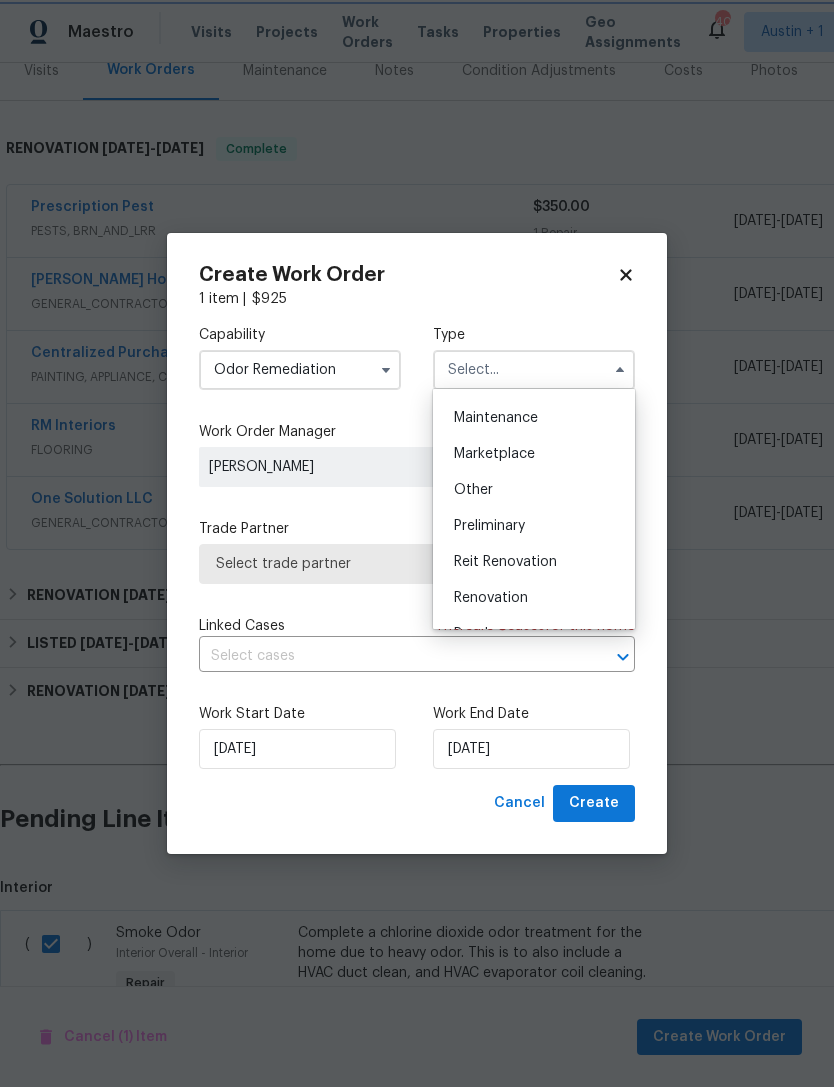 type on "Renovation" 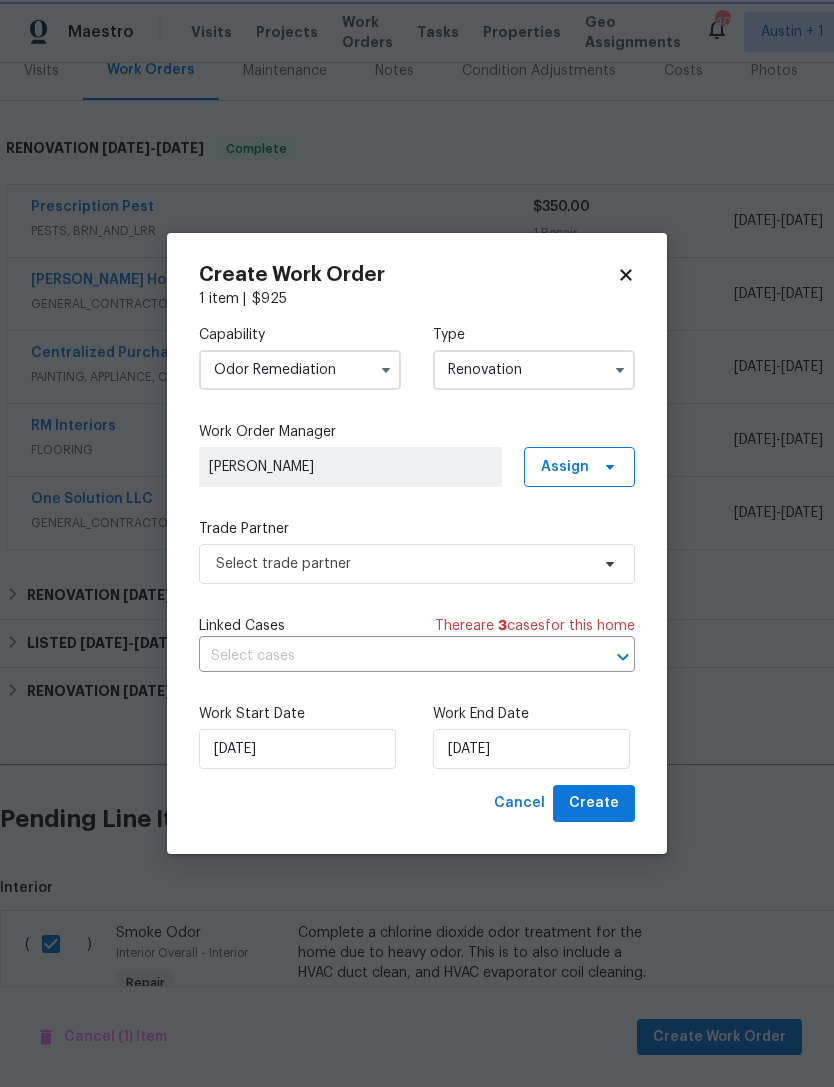 scroll, scrollTop: 0, scrollLeft: 0, axis: both 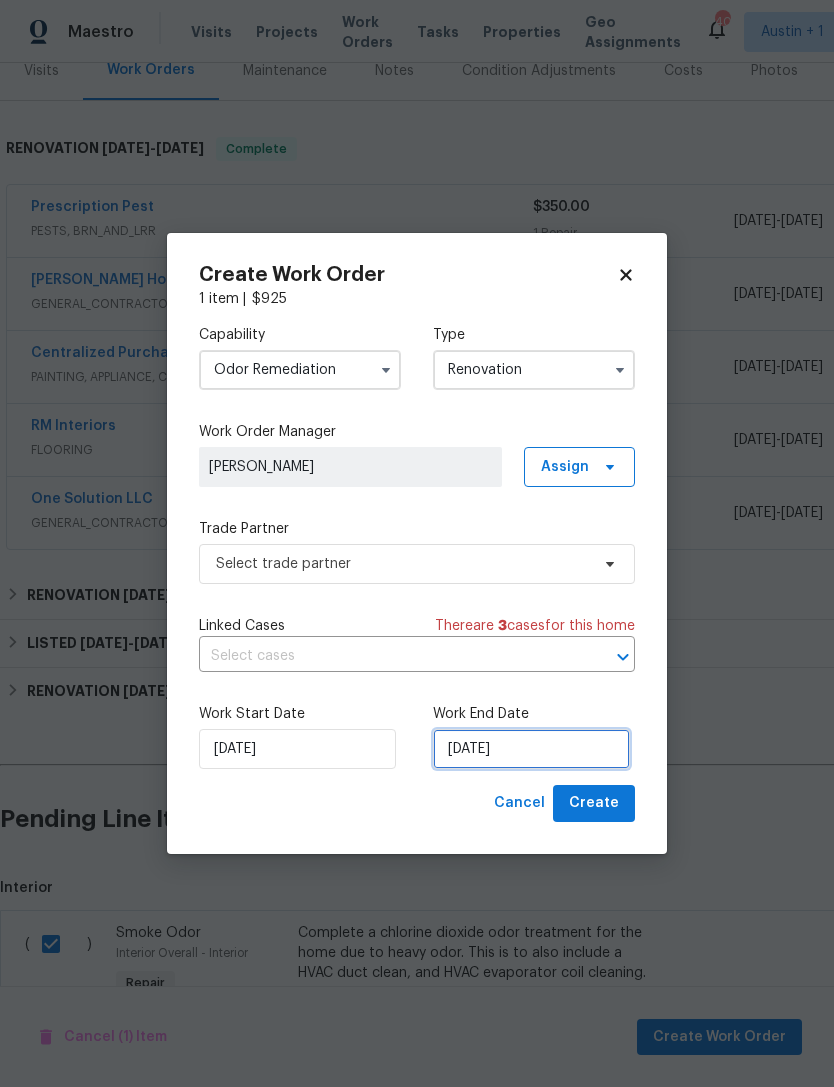 click on "[DATE]" at bounding box center [531, 749] 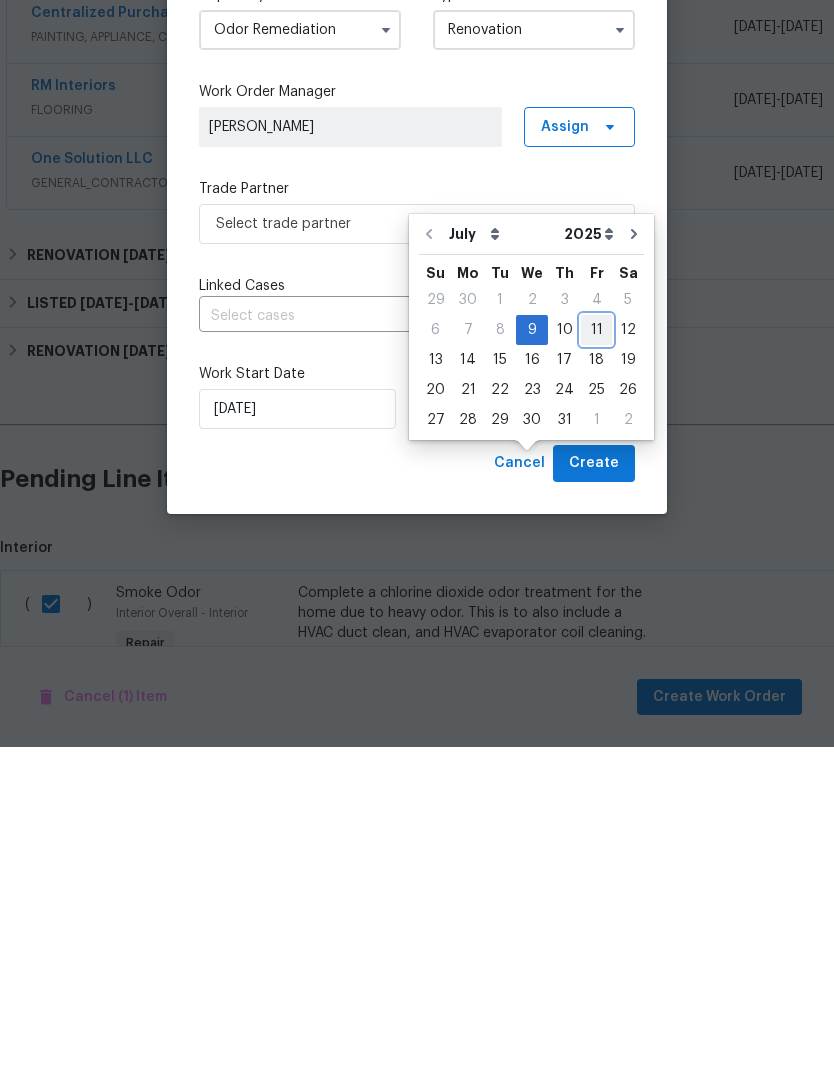 click on "11" at bounding box center [596, 670] 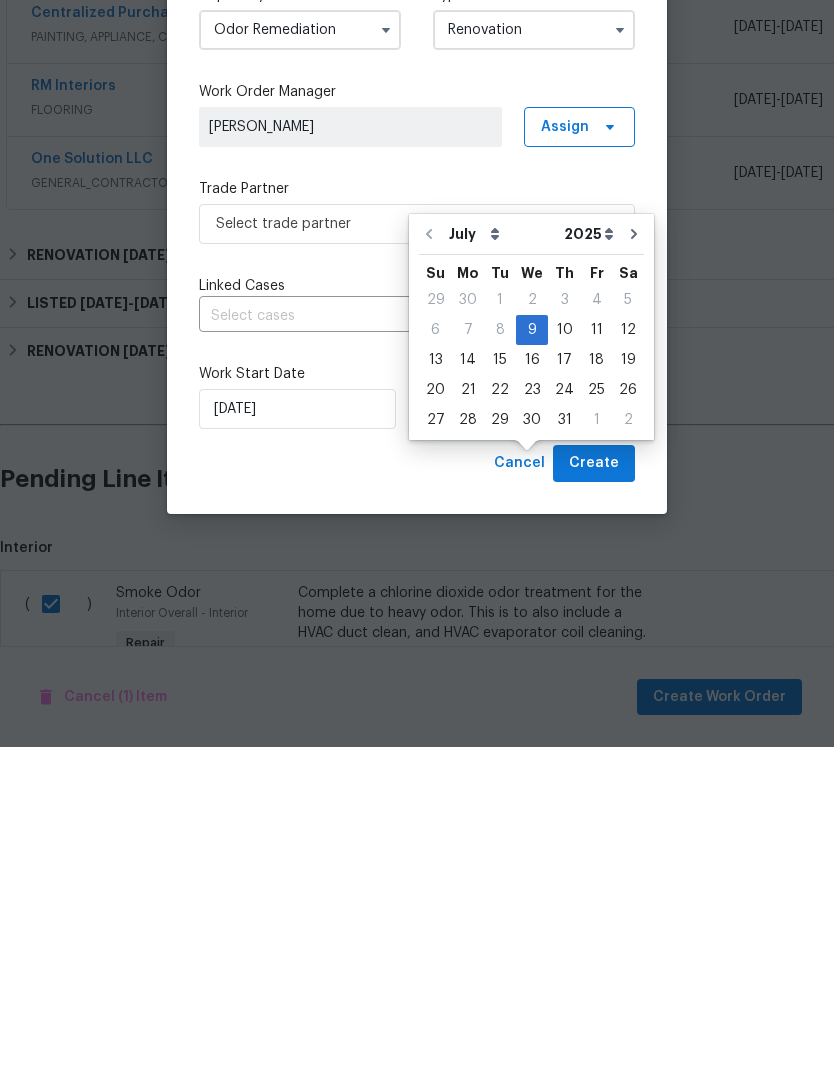 type on "[DATE]" 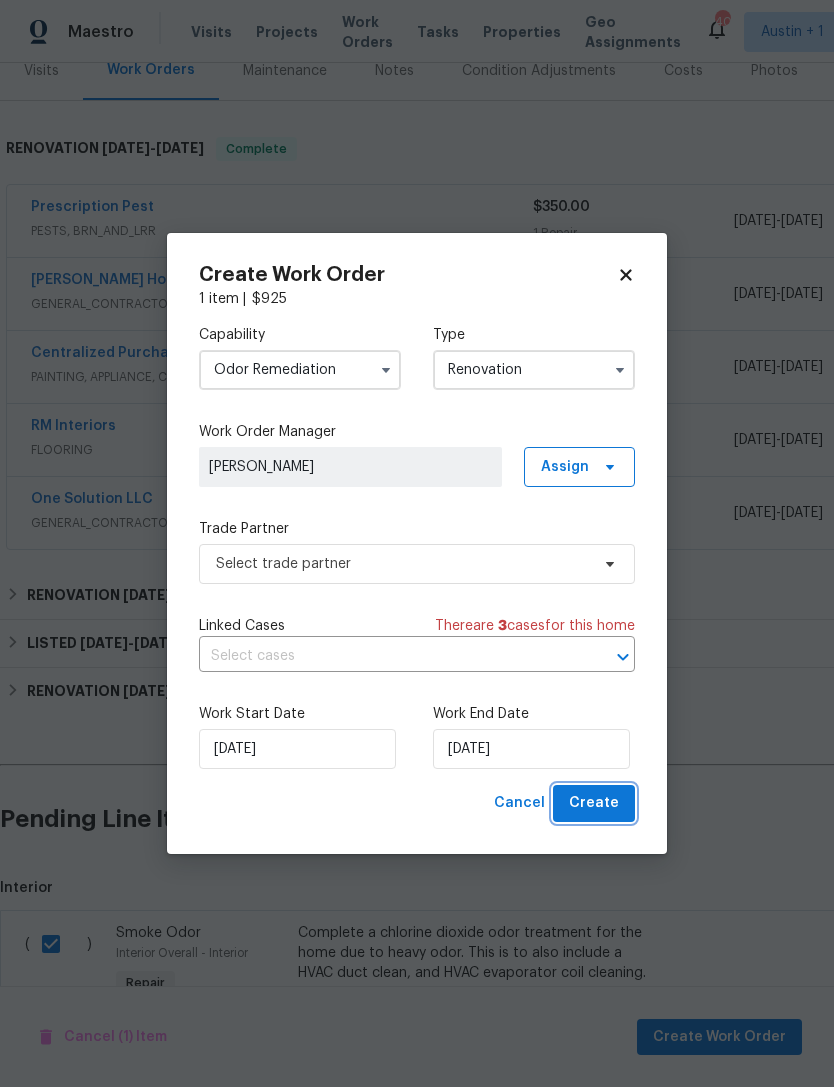 click on "Create" at bounding box center (594, 803) 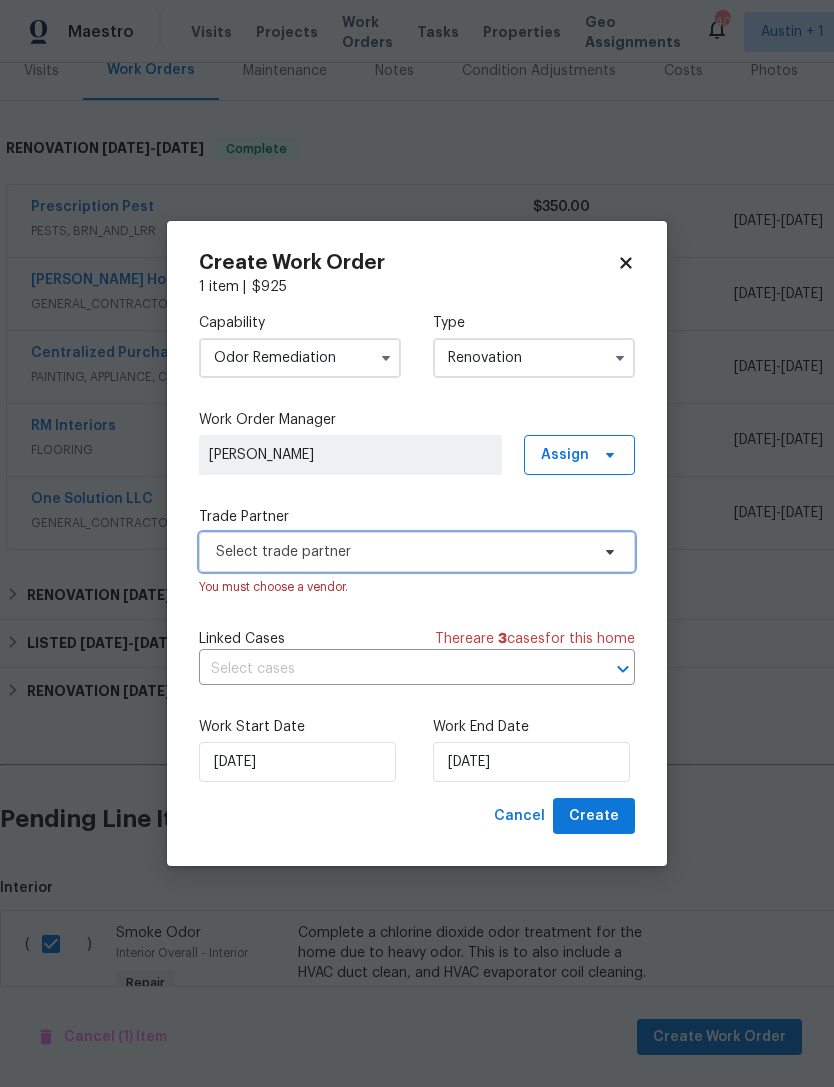 click on "Select trade partner" at bounding box center [402, 552] 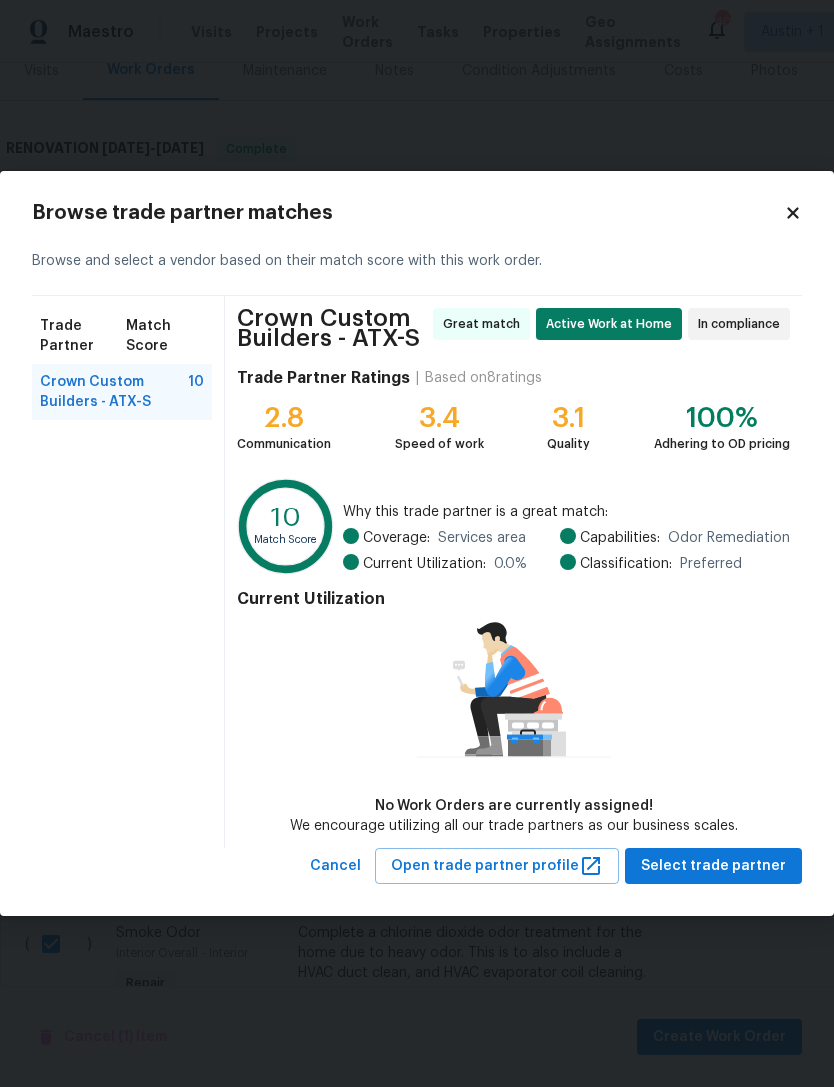 click on "Crown Custom Builders - ATX-S" at bounding box center [114, 392] 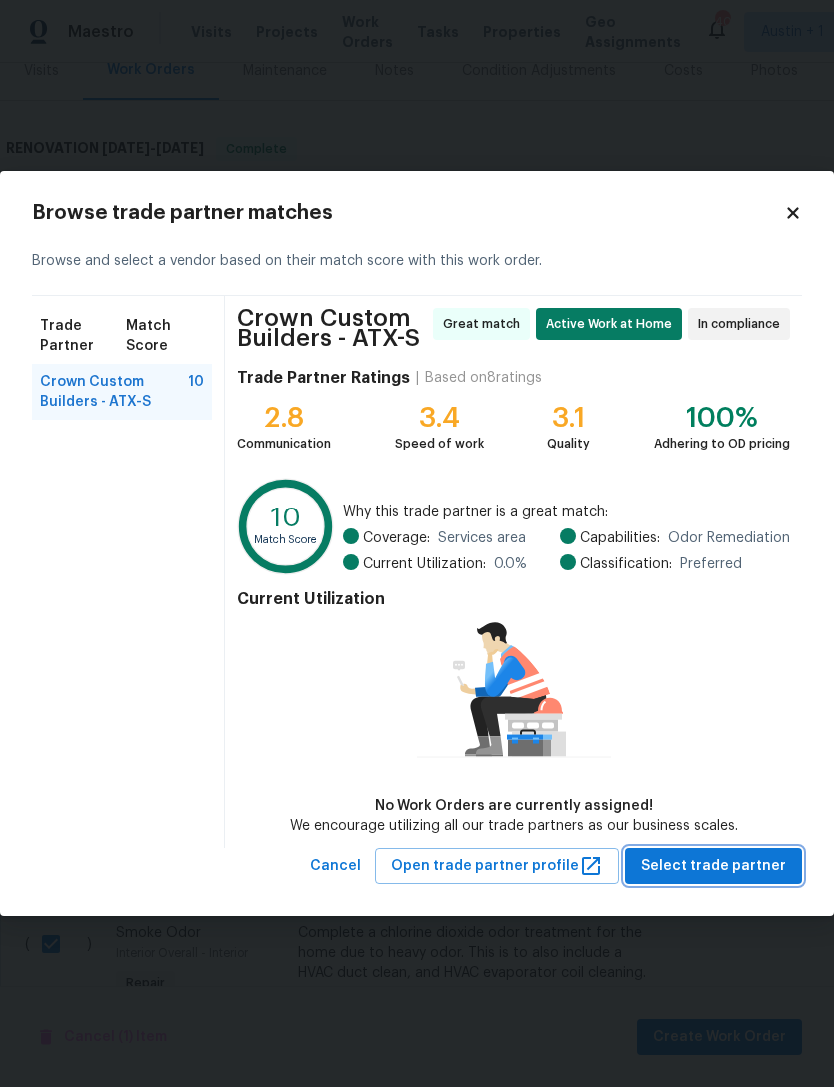 click on "Select trade partner" at bounding box center [713, 866] 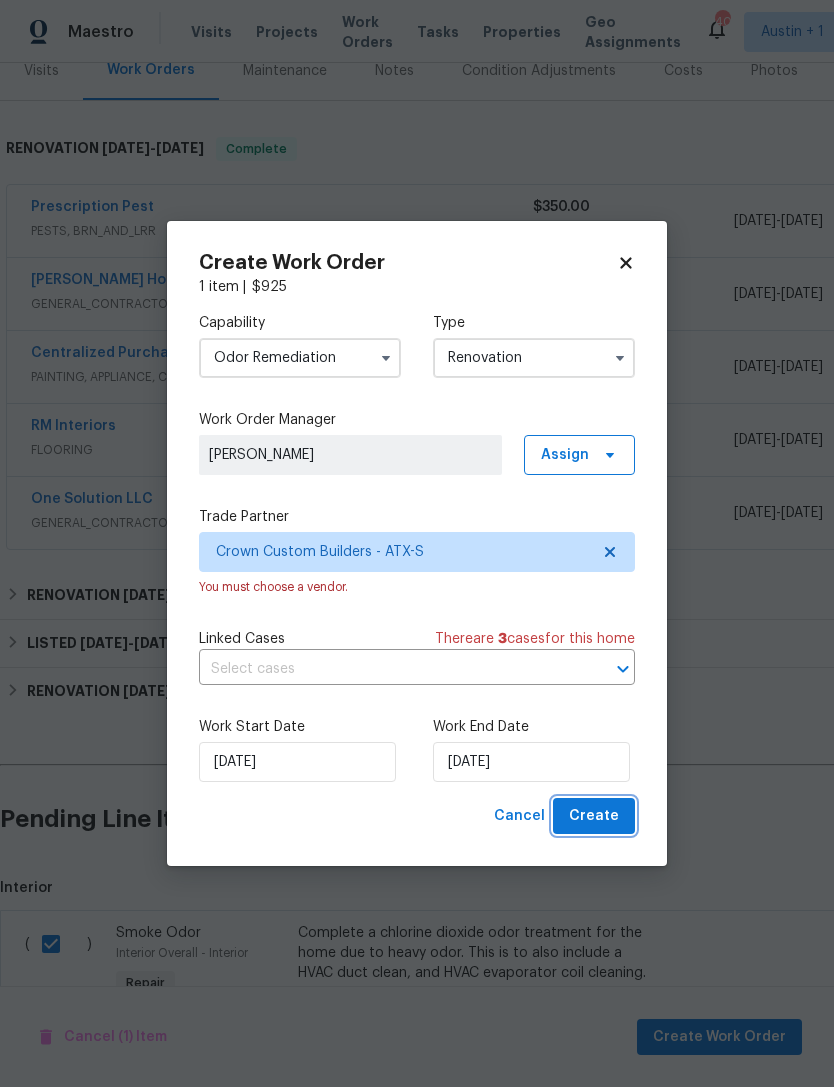 click on "Create" at bounding box center [594, 816] 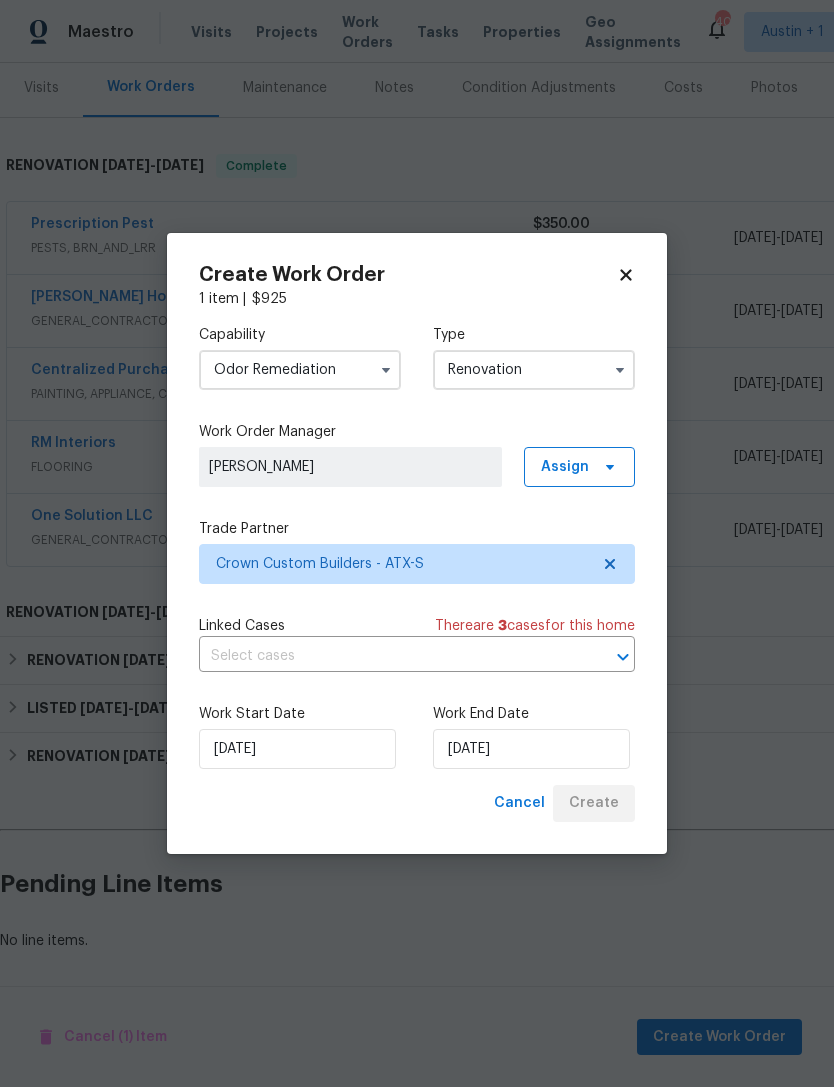 scroll, scrollTop: 180, scrollLeft: 0, axis: vertical 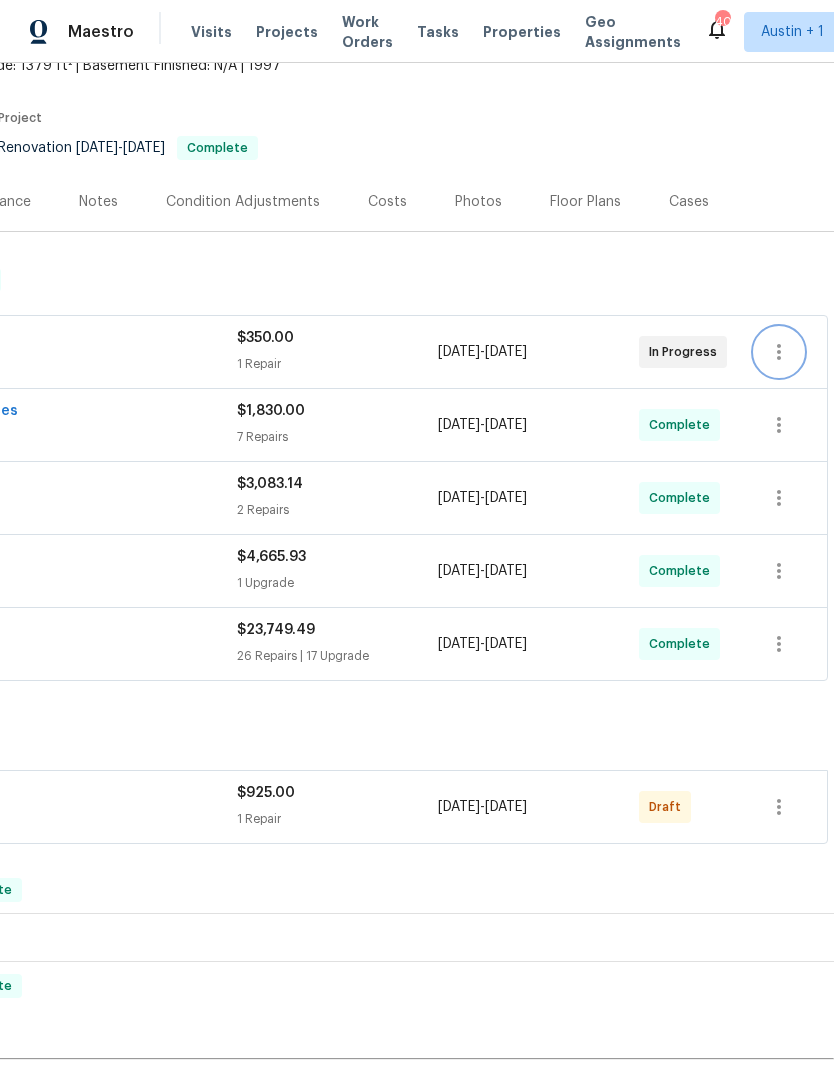 click 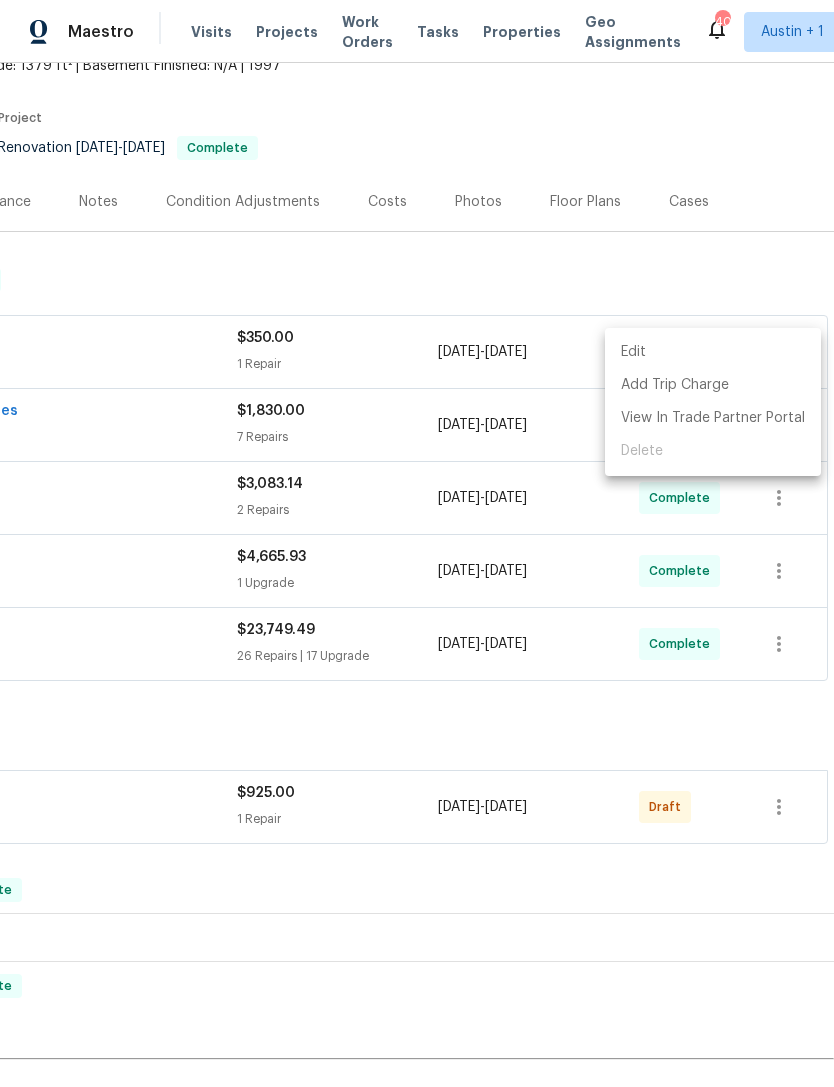click at bounding box center [417, 543] 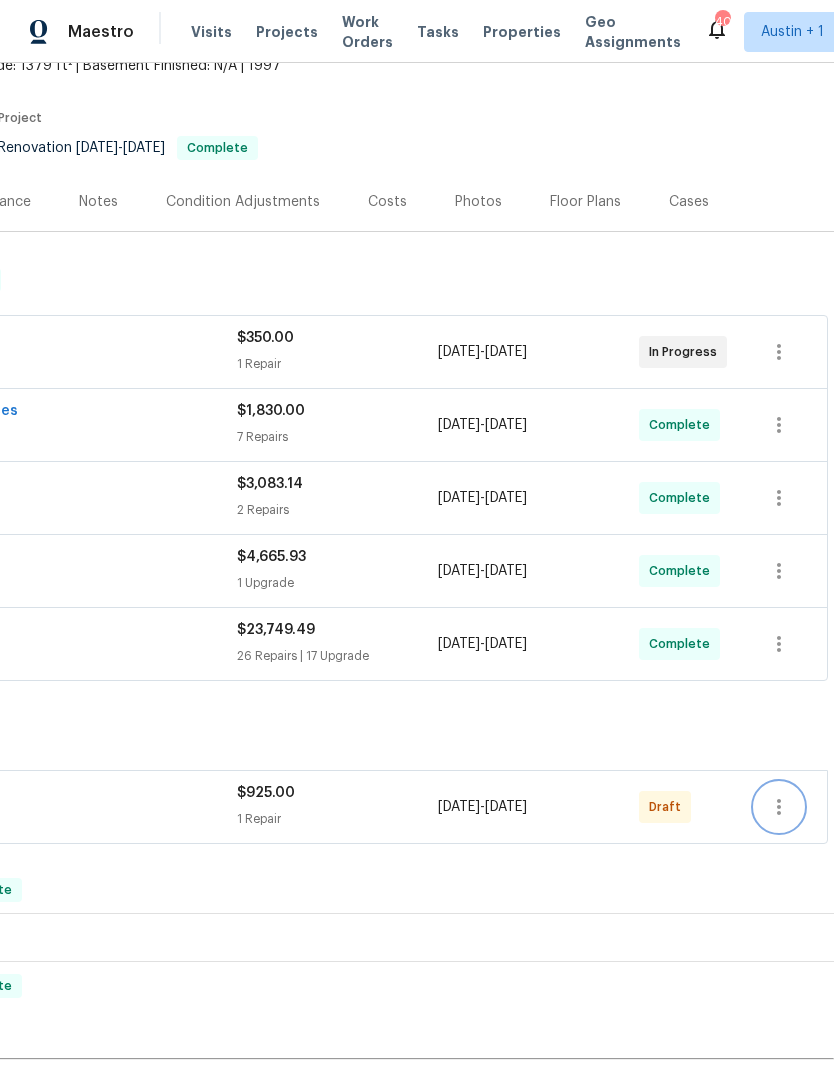 click 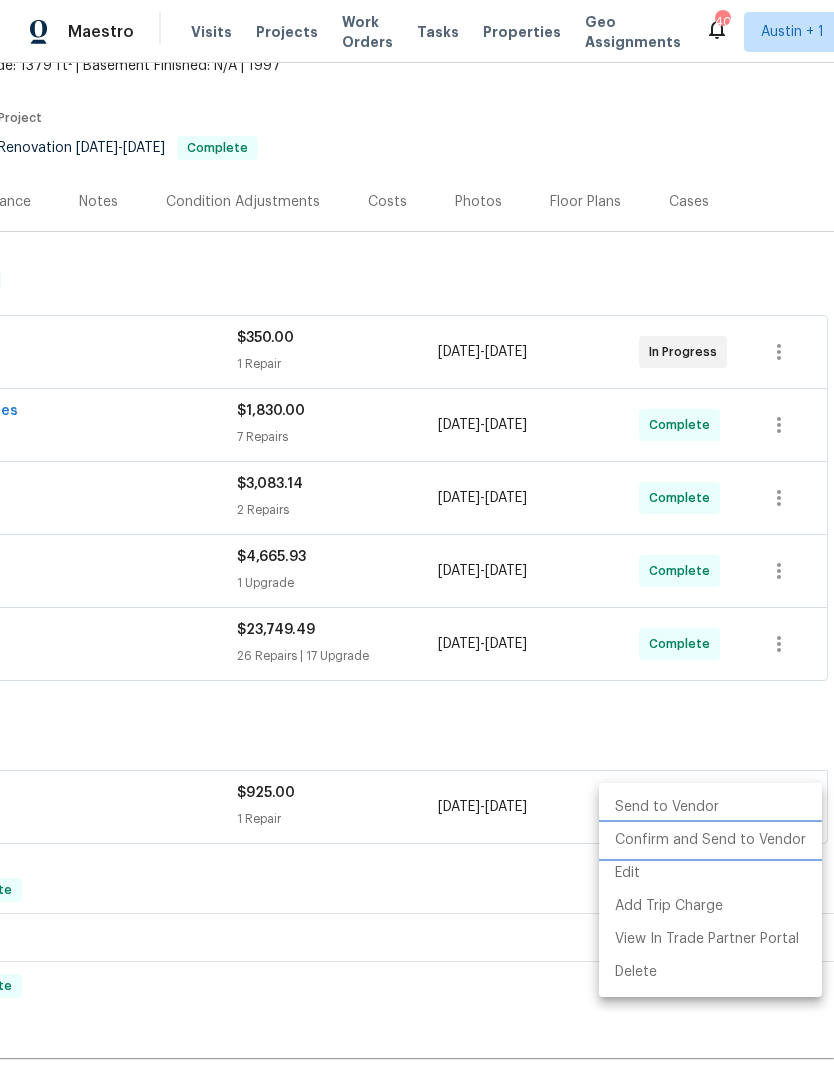 click on "Confirm and Send to Vendor" at bounding box center [710, 840] 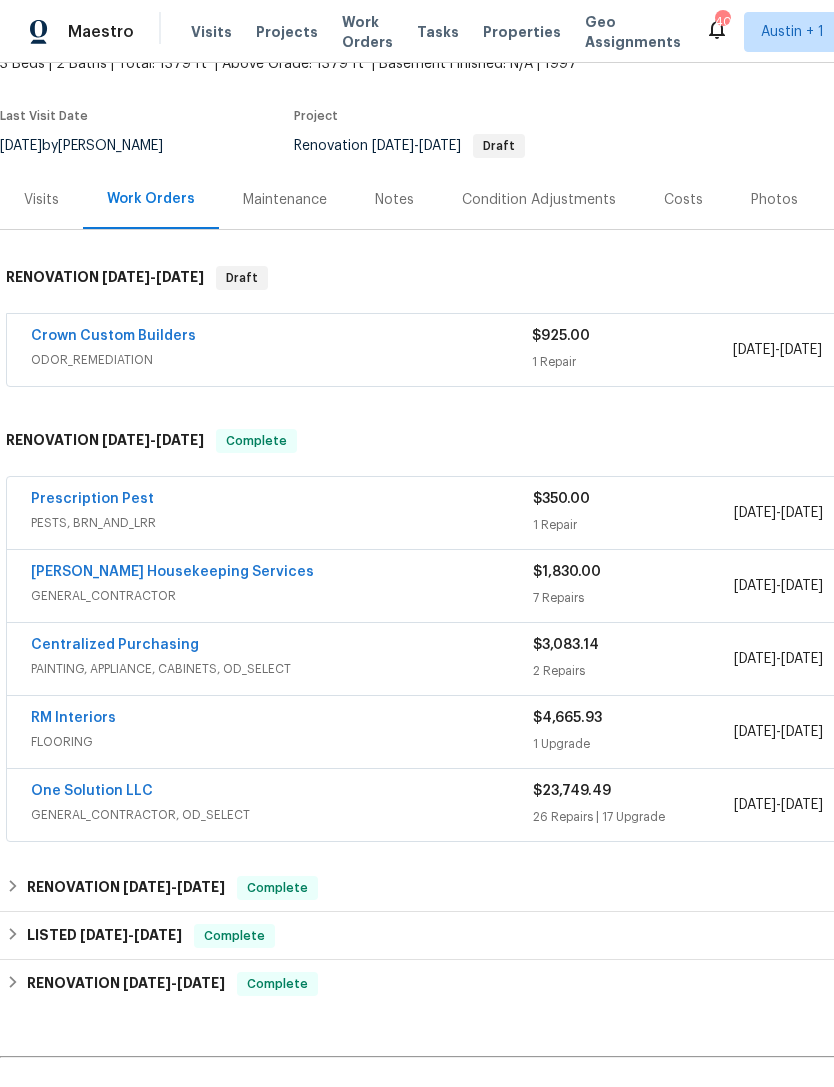 scroll, scrollTop: 129, scrollLeft: 0, axis: vertical 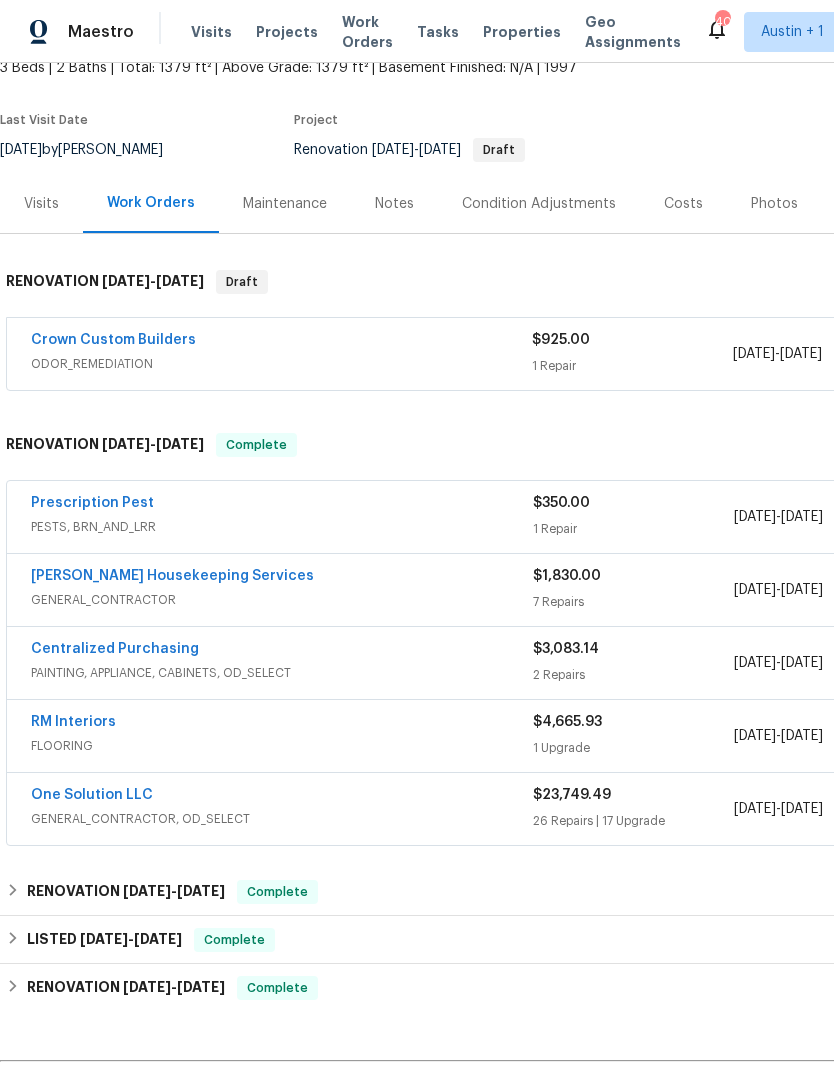 click on "Crown Custom Builders" at bounding box center [113, 340] 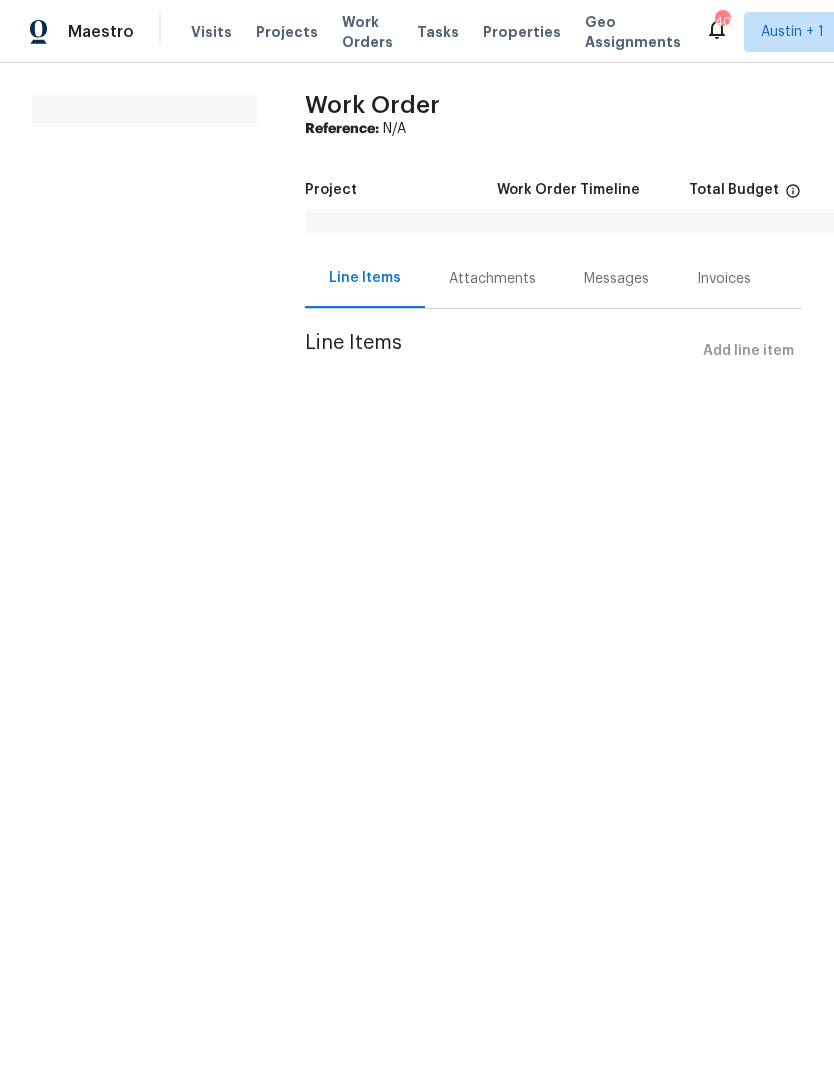 scroll, scrollTop: 0, scrollLeft: 0, axis: both 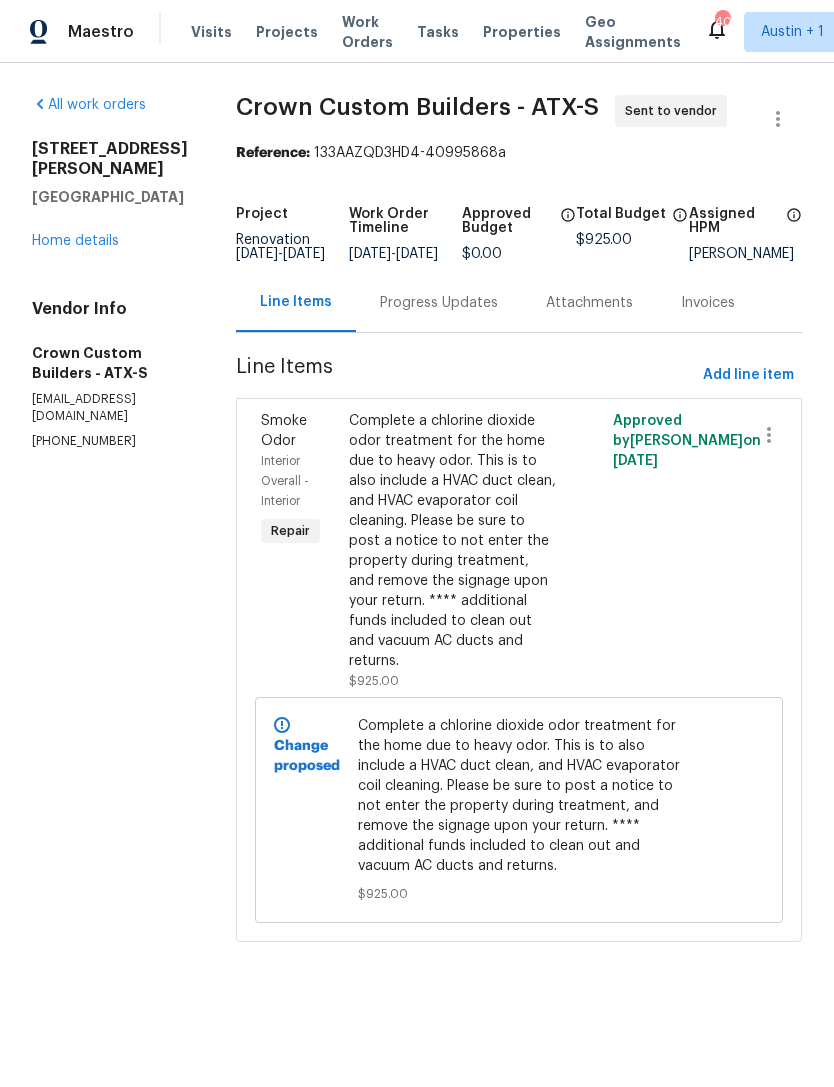 click on "Properties" at bounding box center (522, 32) 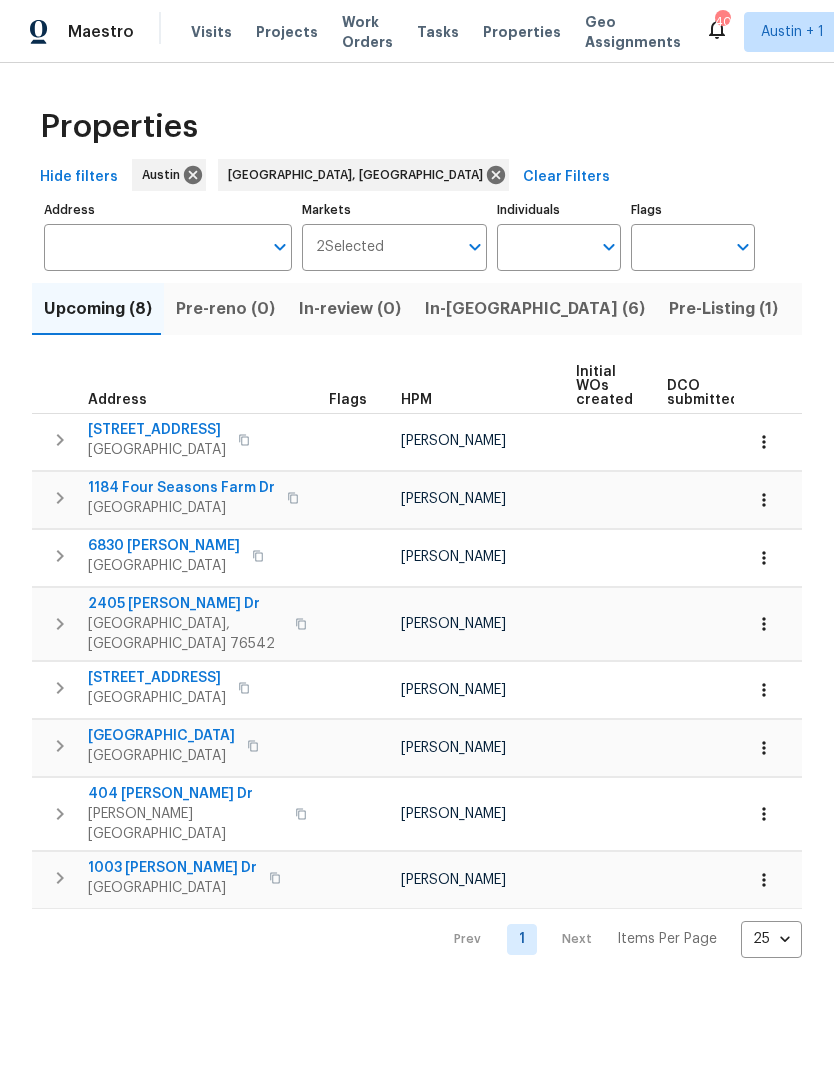 click on "Address" at bounding box center (153, 247) 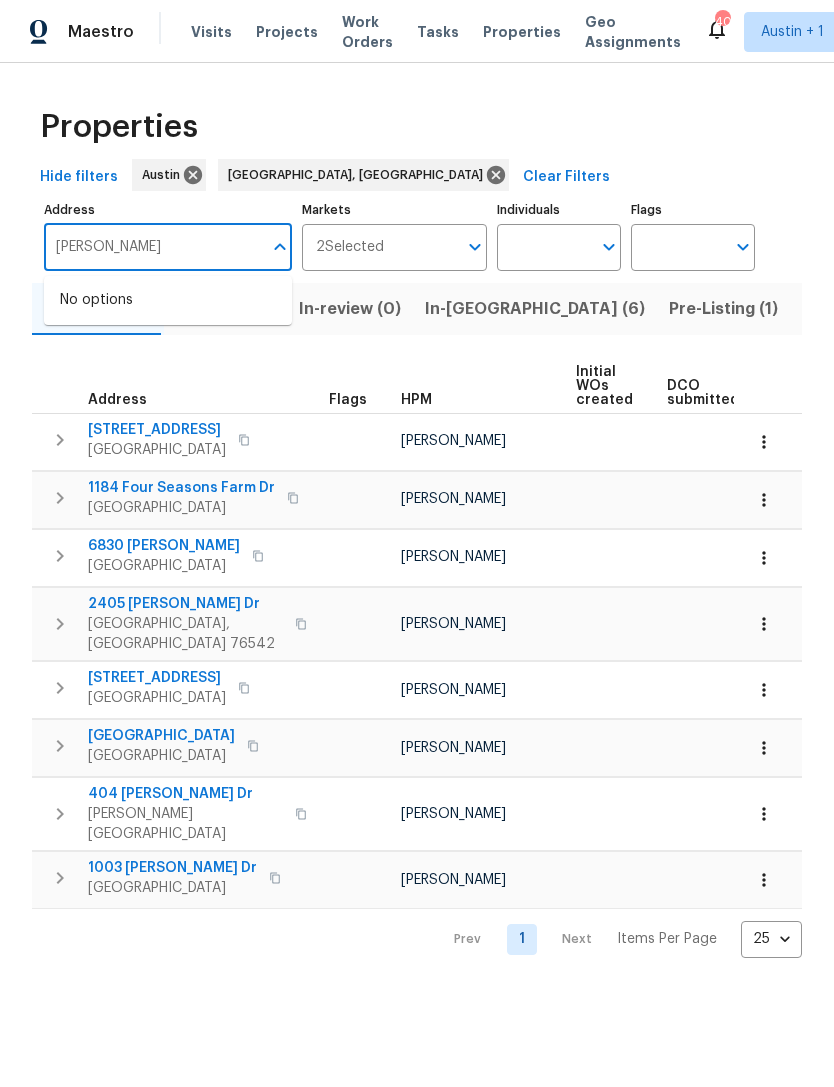 type on "[PERSON_NAME]" 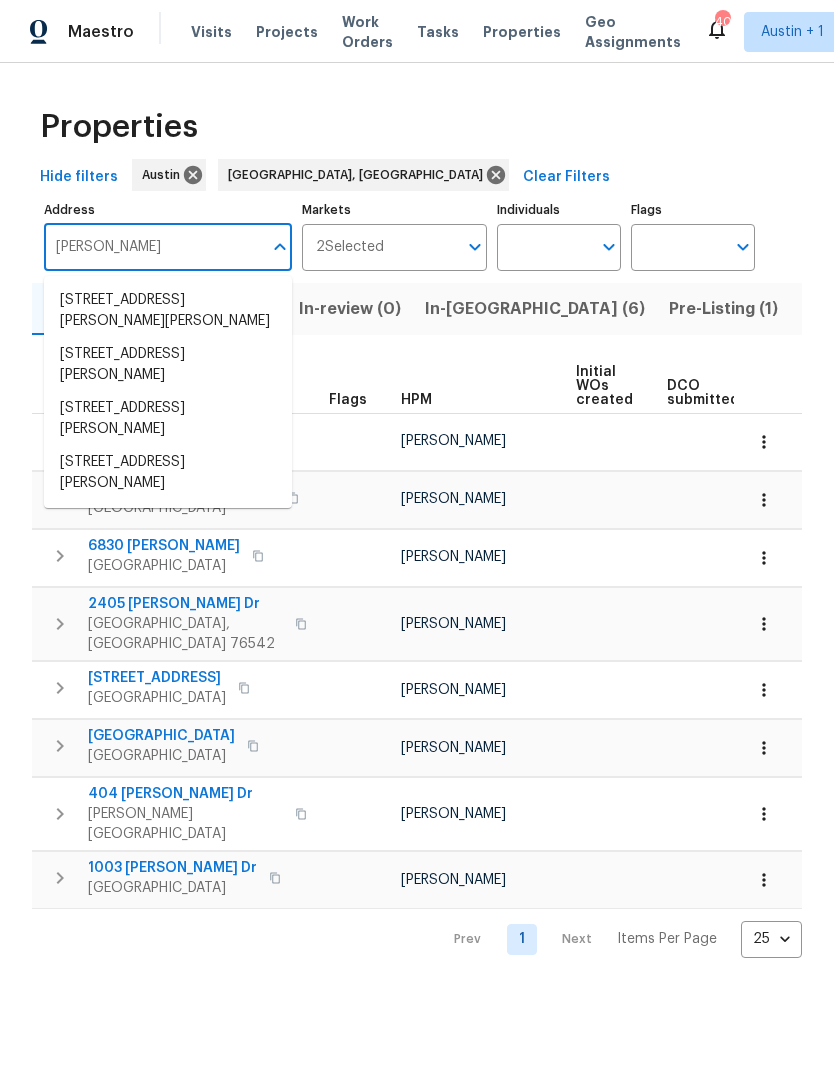 click on "[STREET_ADDRESS][PERSON_NAME]" at bounding box center [168, 473] 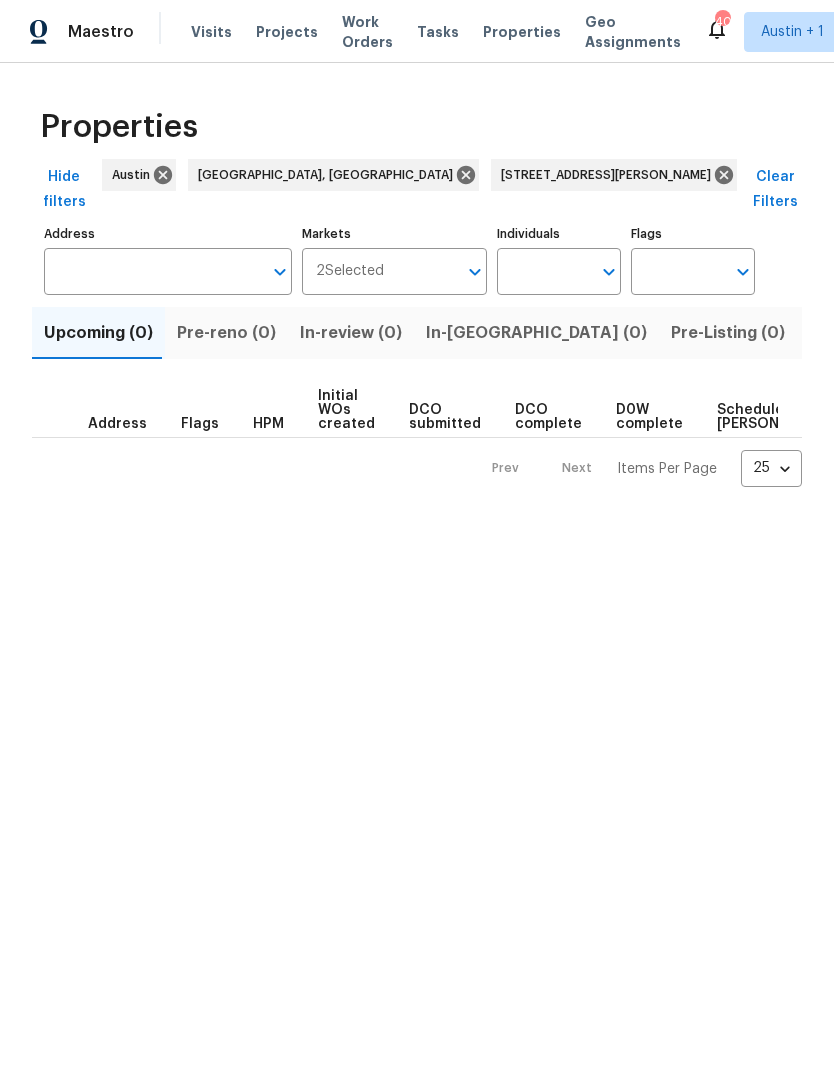 type on "[STREET_ADDRESS][PERSON_NAME]" 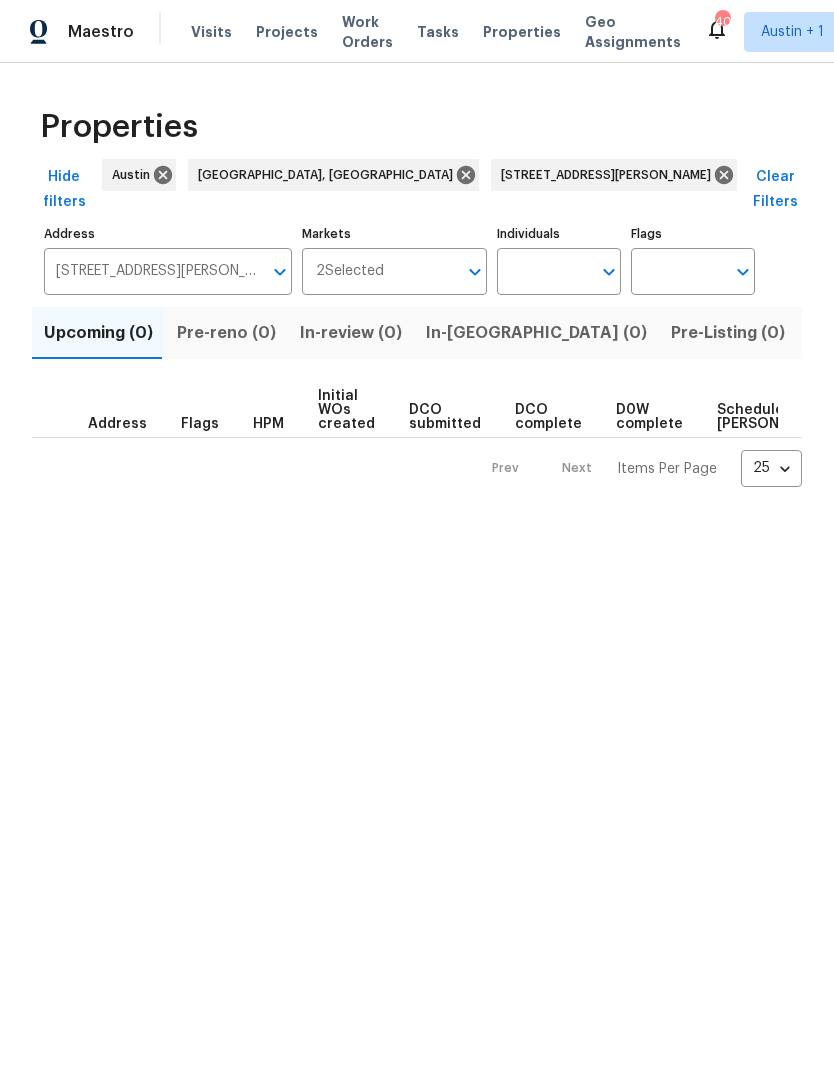 click on "Listed (1)" at bounding box center [845, 333] 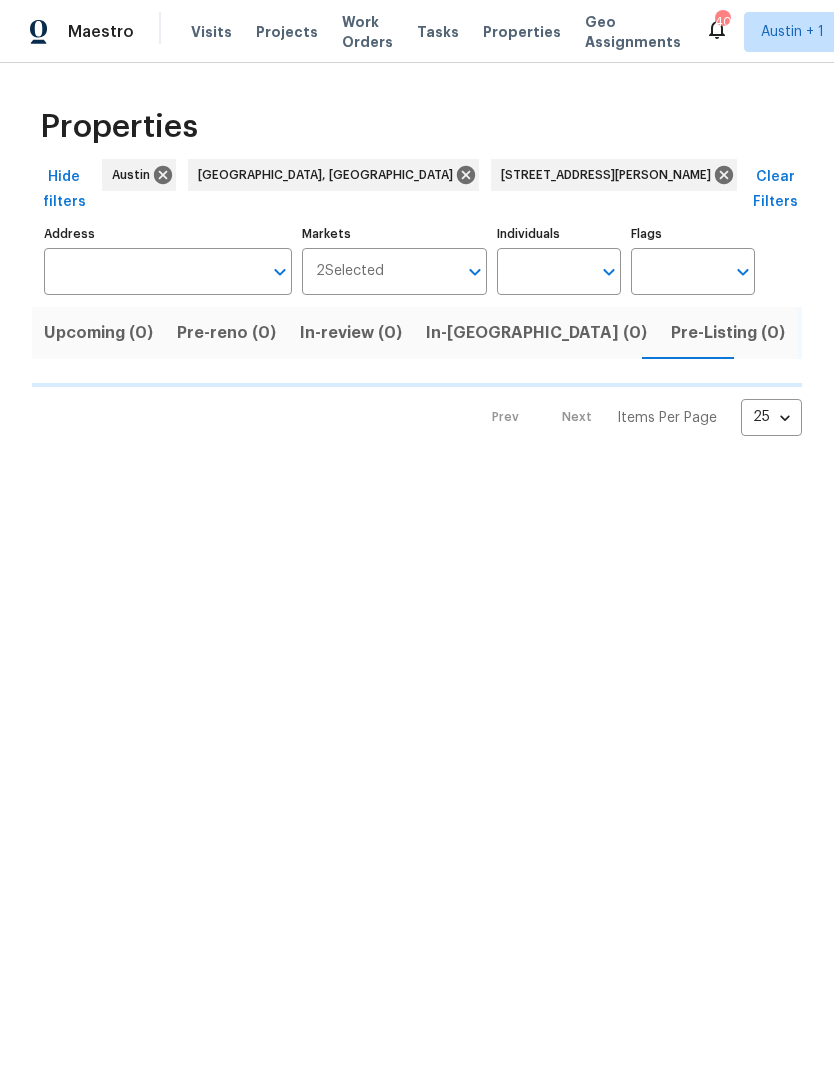 type on "[STREET_ADDRESS][PERSON_NAME]" 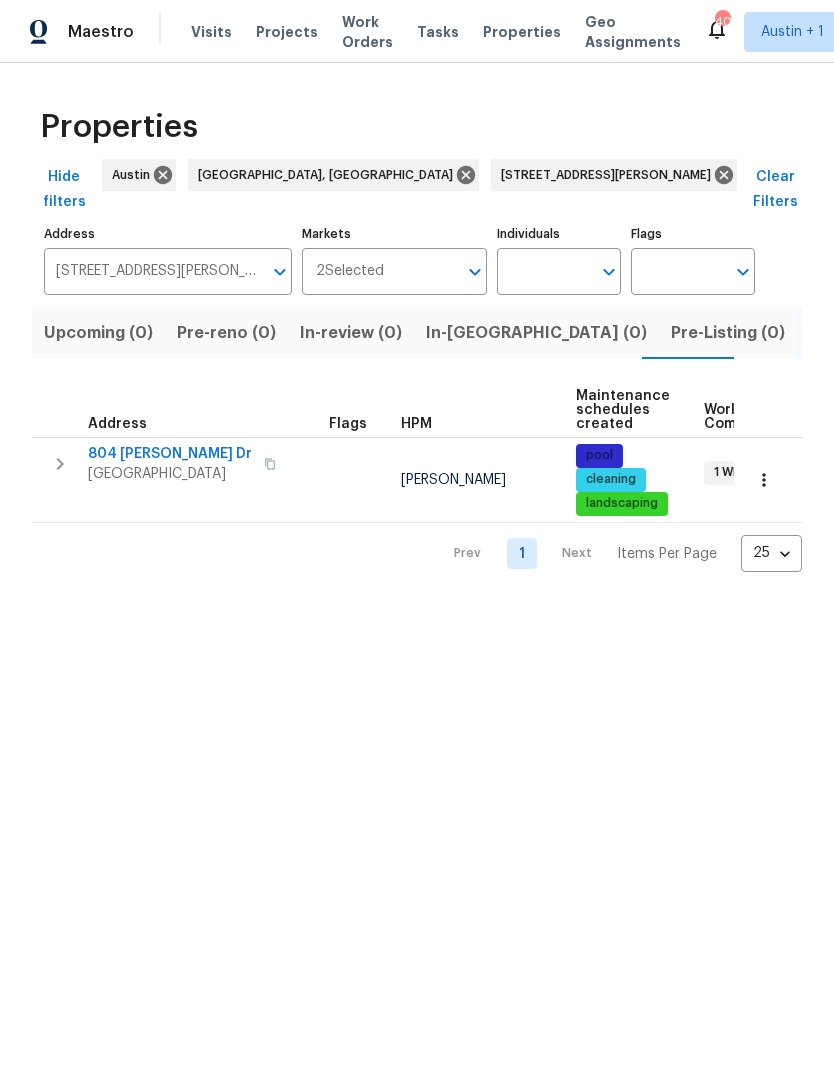 click on "[STREET_ADDRESS][PERSON_NAME]" at bounding box center (176, 464) 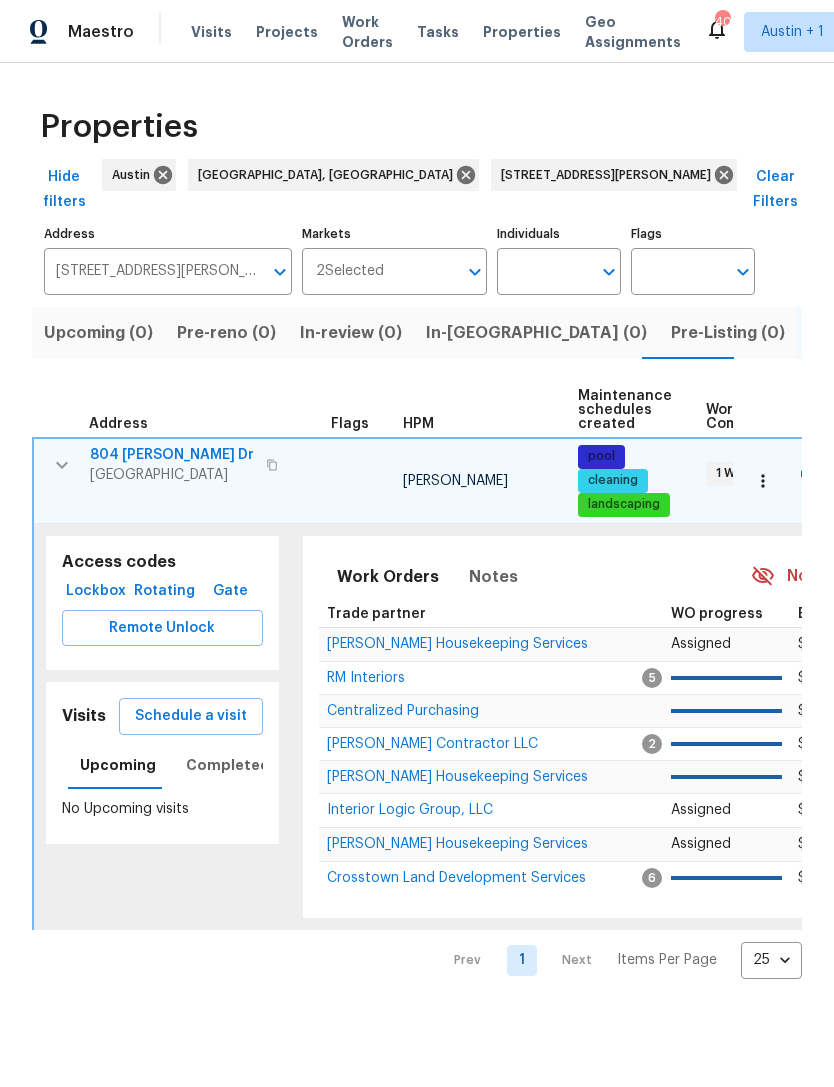 click on "Lockbox" at bounding box center [96, 591] 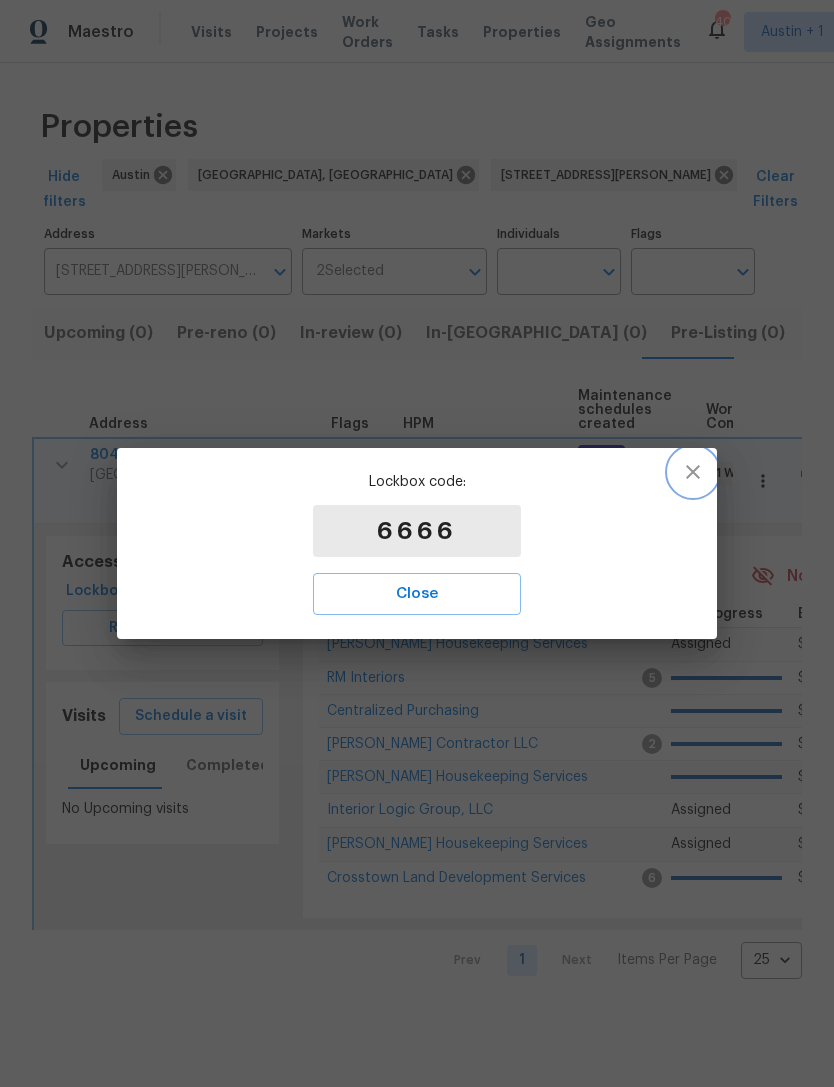 click 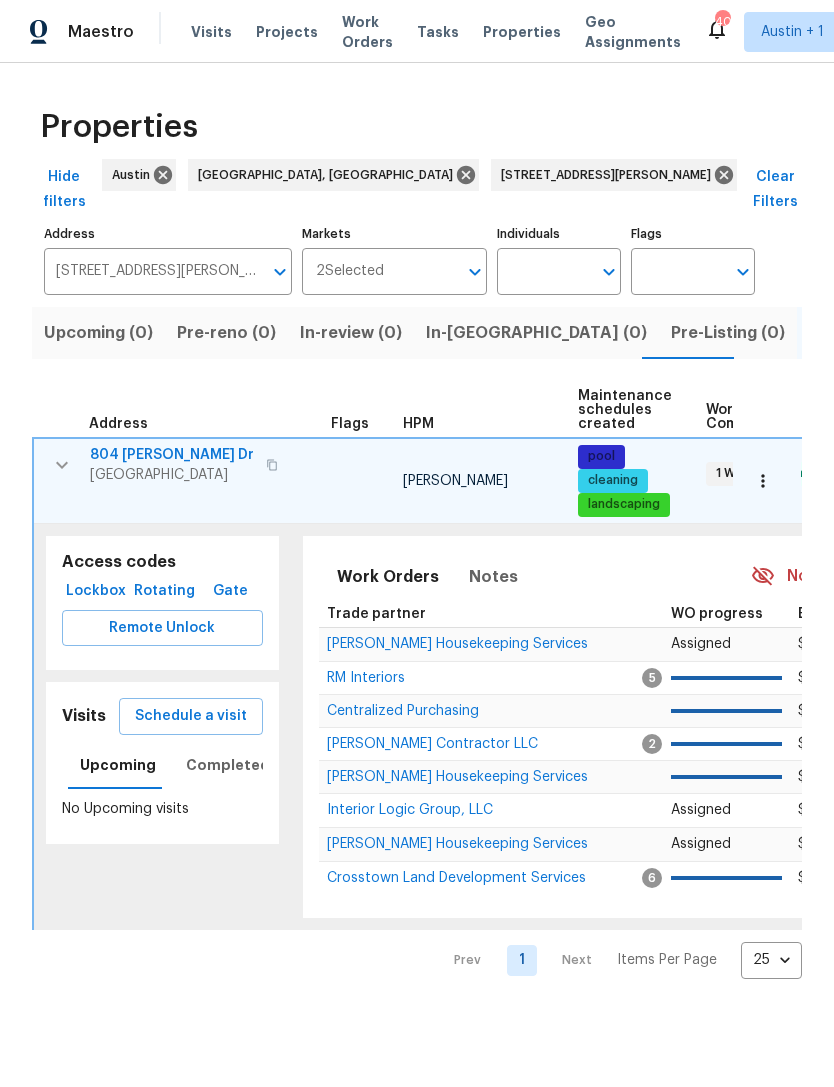 click on "Remote Unlock" at bounding box center [162, 628] 